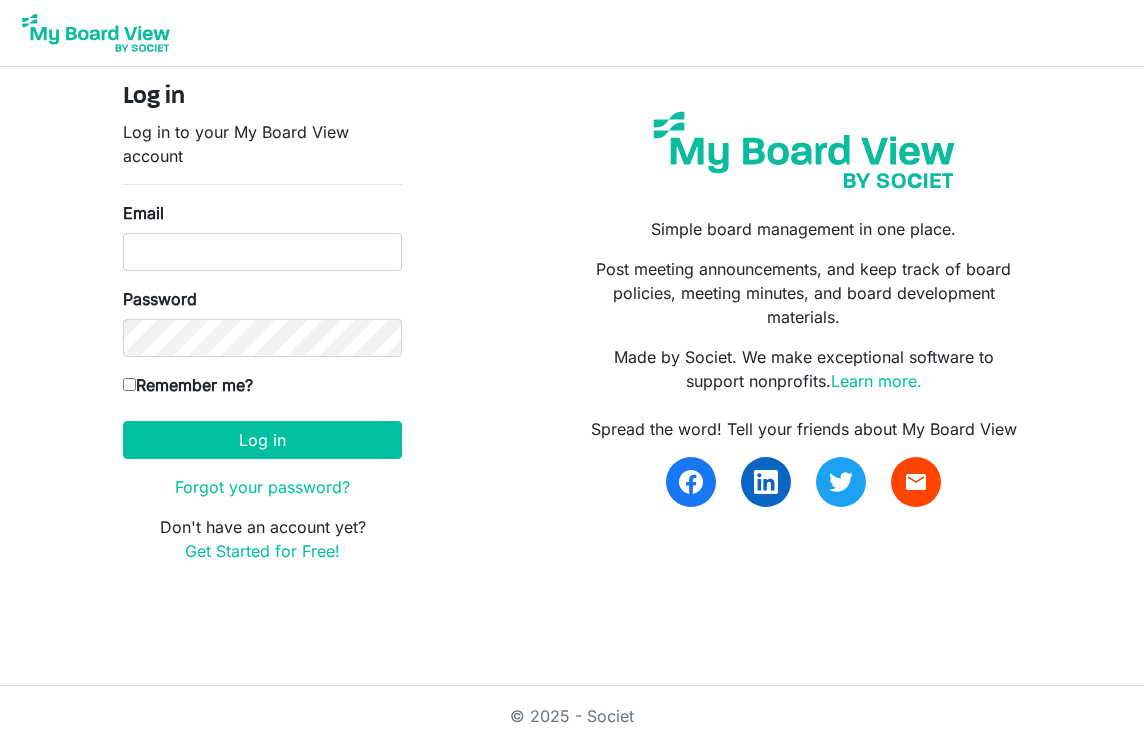 scroll, scrollTop: 0, scrollLeft: 0, axis: both 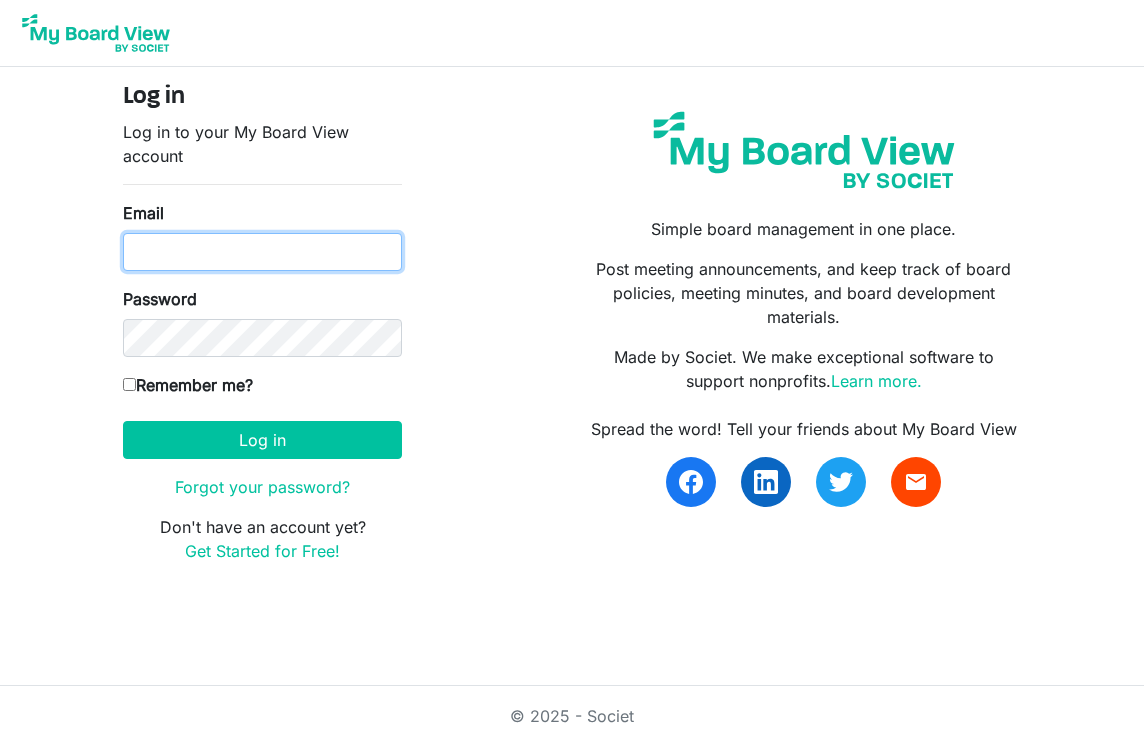 click on "Email" at bounding box center [262, 252] 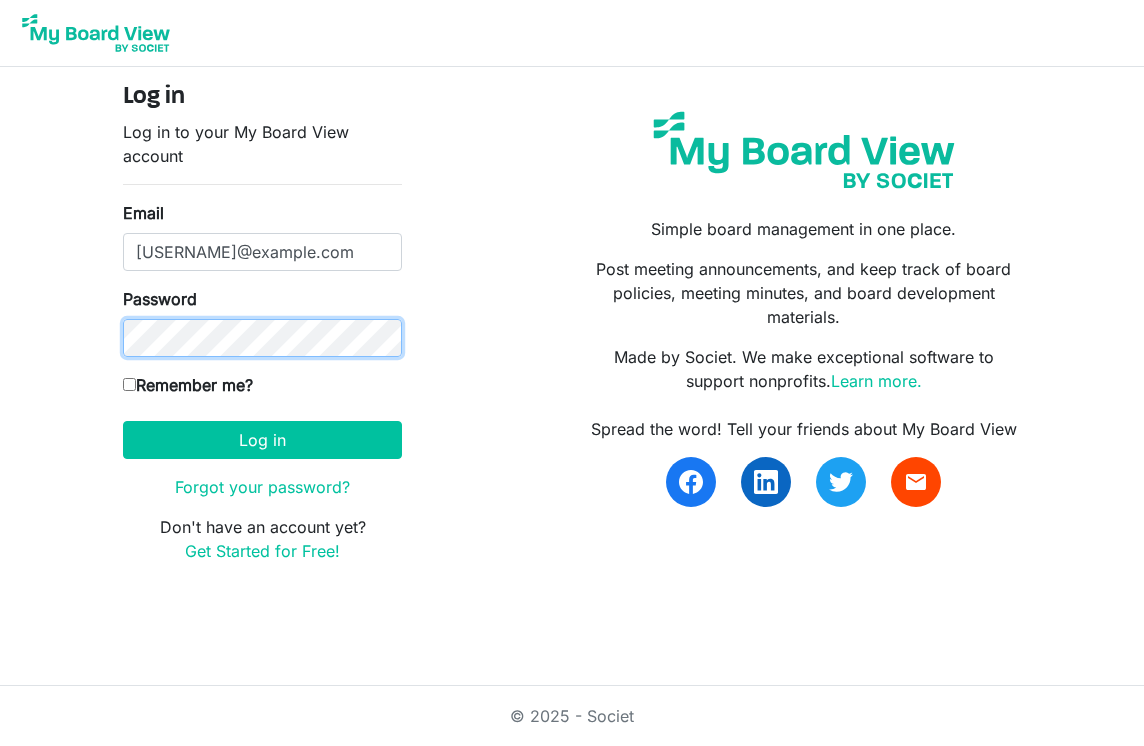 click on "Log in" at bounding box center [262, 440] 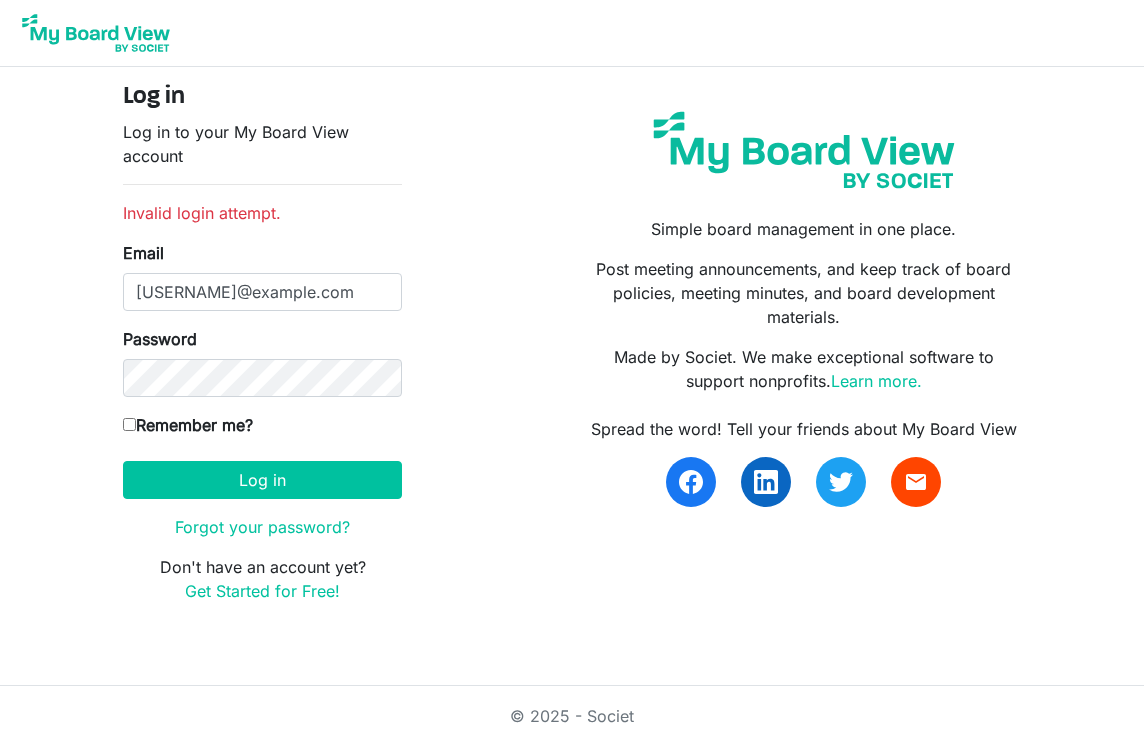 scroll, scrollTop: 0, scrollLeft: 0, axis: both 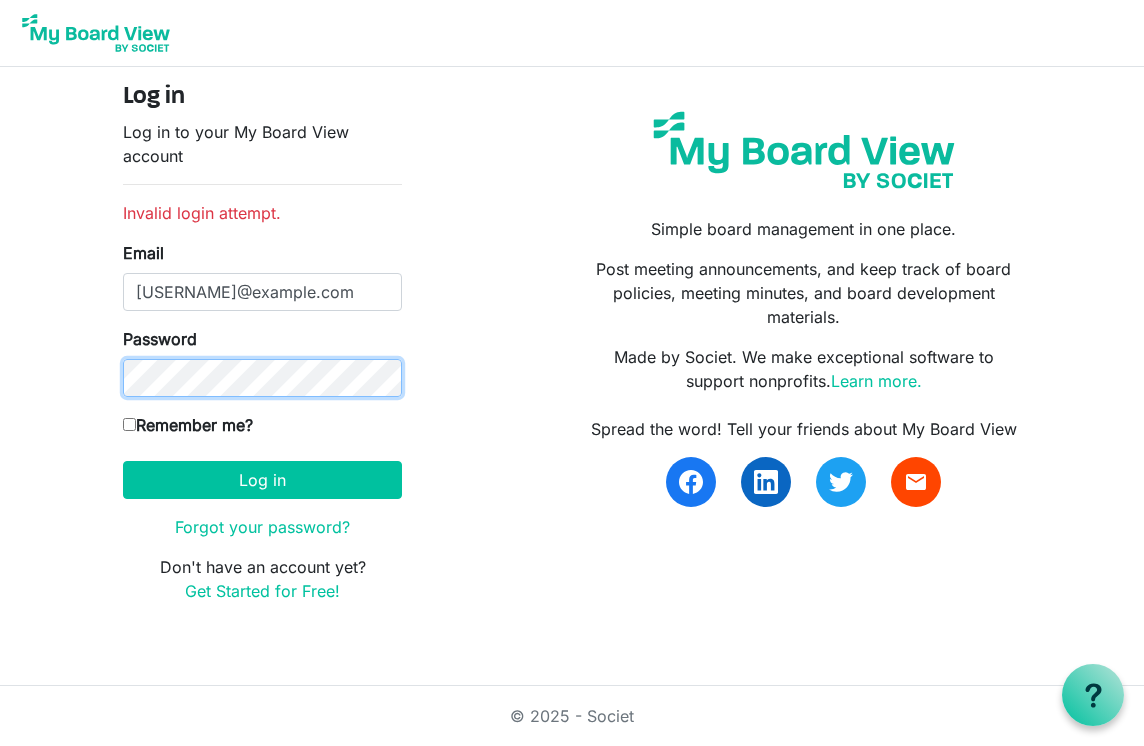 click on "Log in" at bounding box center (262, 480) 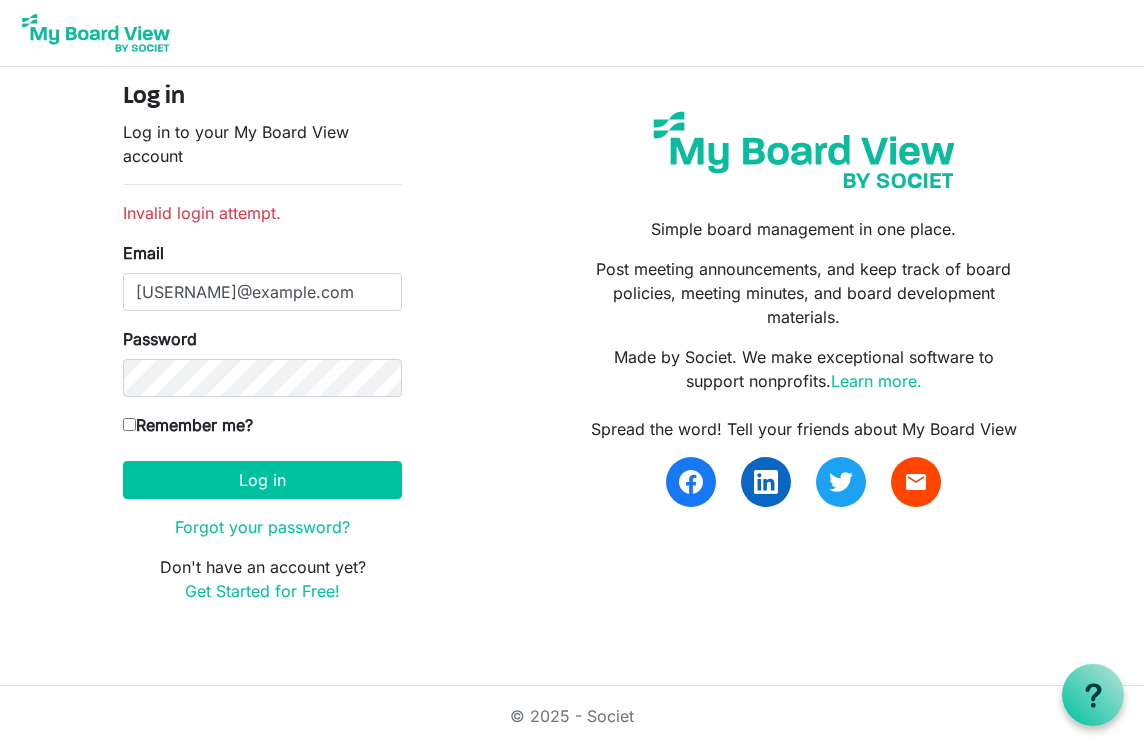 scroll, scrollTop: 0, scrollLeft: 0, axis: both 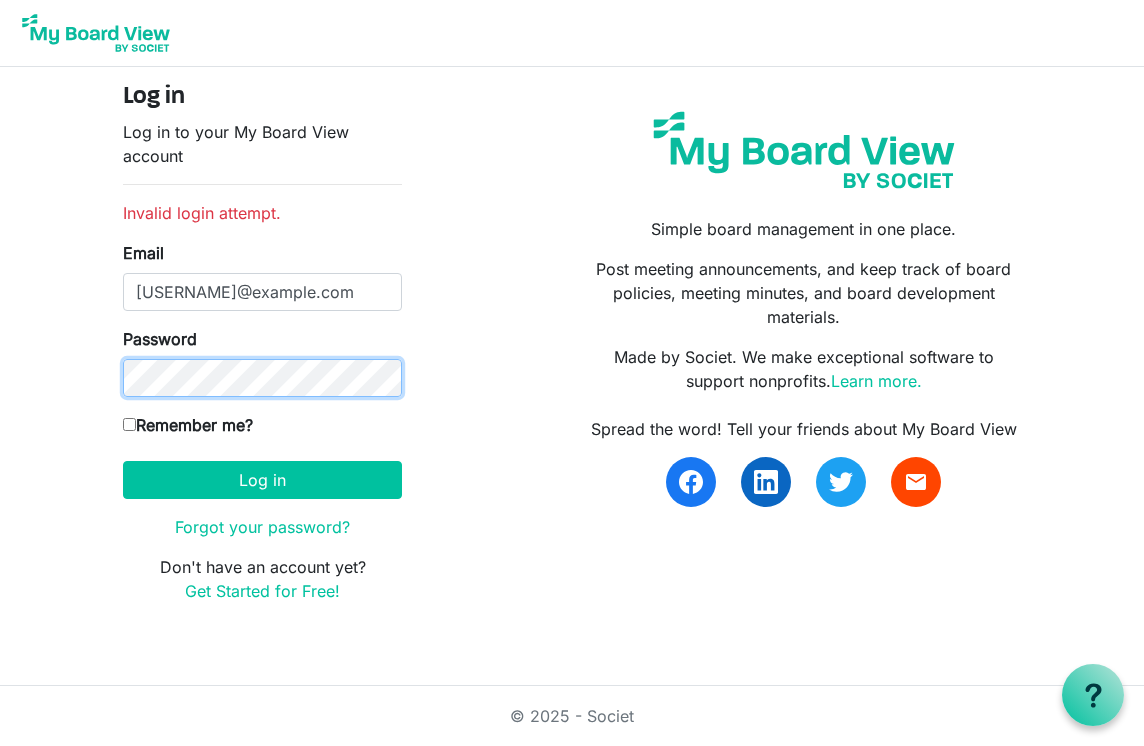 click on "Log in" at bounding box center [262, 480] 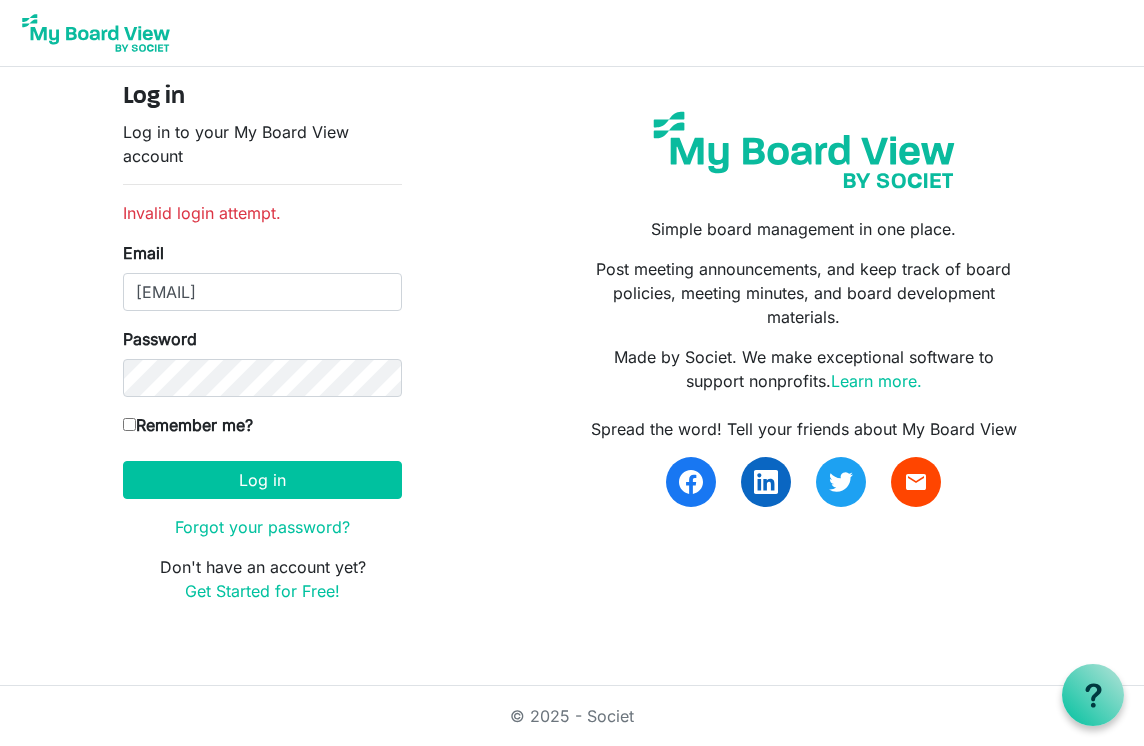scroll, scrollTop: 0, scrollLeft: 0, axis: both 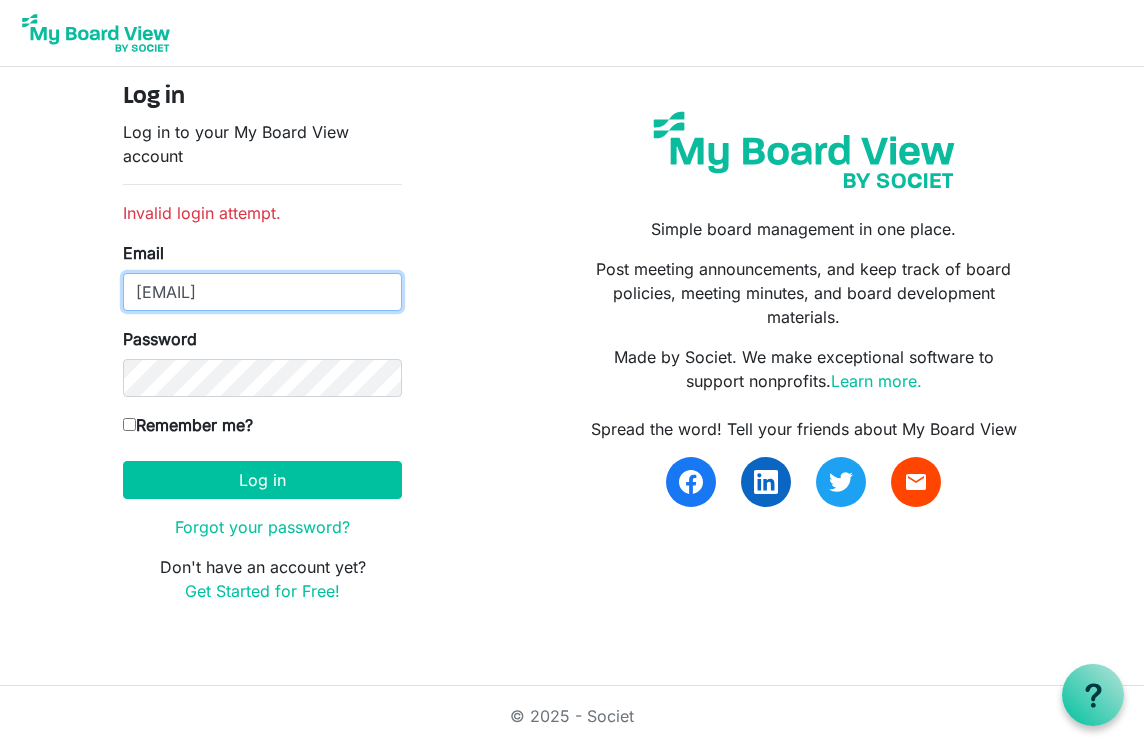 click on "ian.leclair@algoma.com" at bounding box center [262, 292] 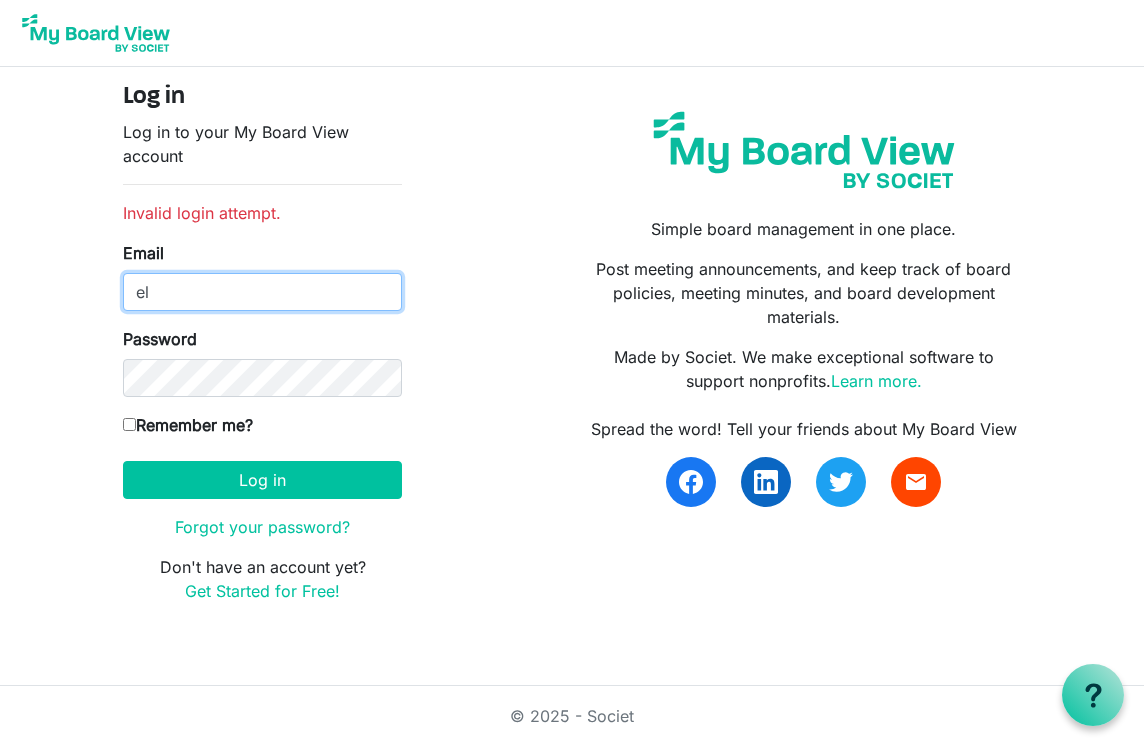 click on "Log in" at bounding box center [262, 480] 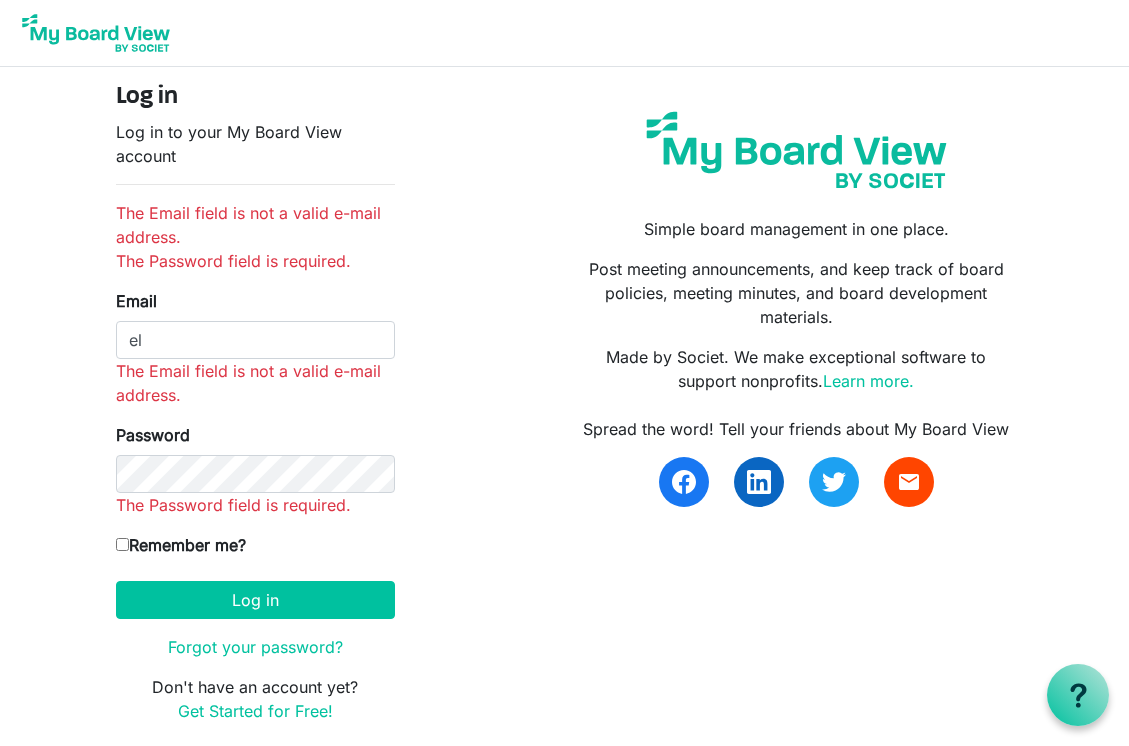 click on "Log in
Log in to your My Board View account
The Email field is not a valid e-mail address. The Password field is required.
Email
el
The Email field is not a valid e-mail address.
Password
The Password field is required.
Remember me?
America/New_York
Log in
Forgot your password?
Don't have an account yet?" at bounding box center [565, 411] 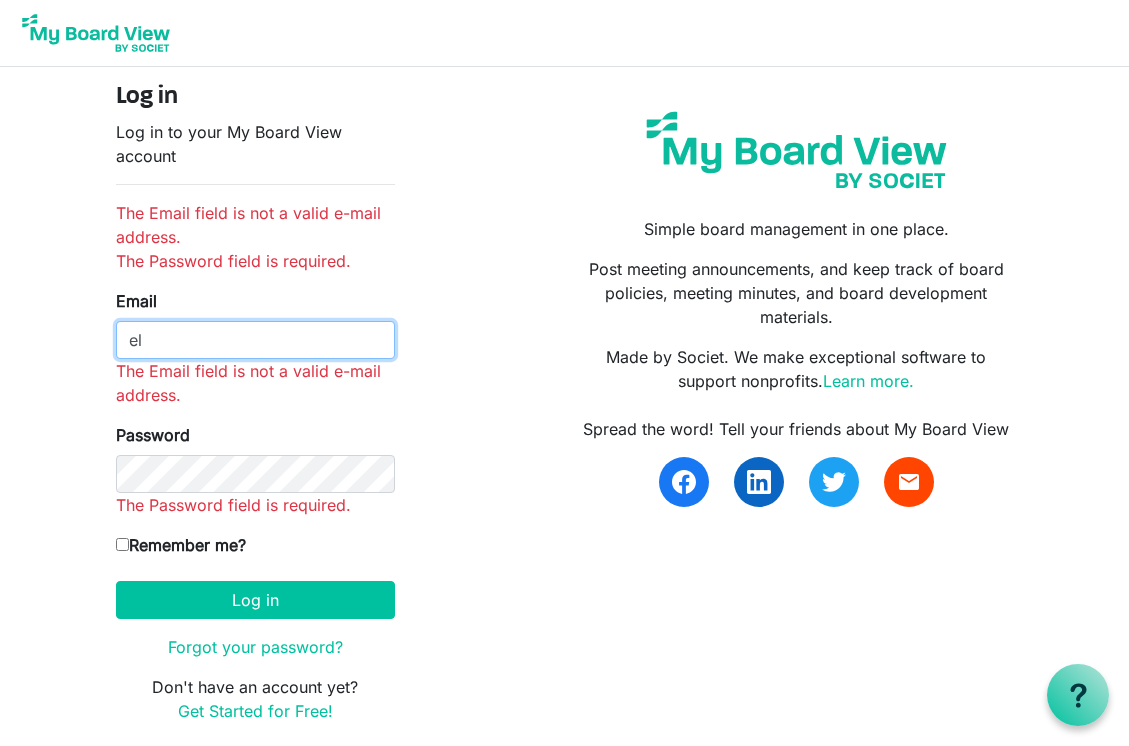 click on "el" at bounding box center (255, 340) 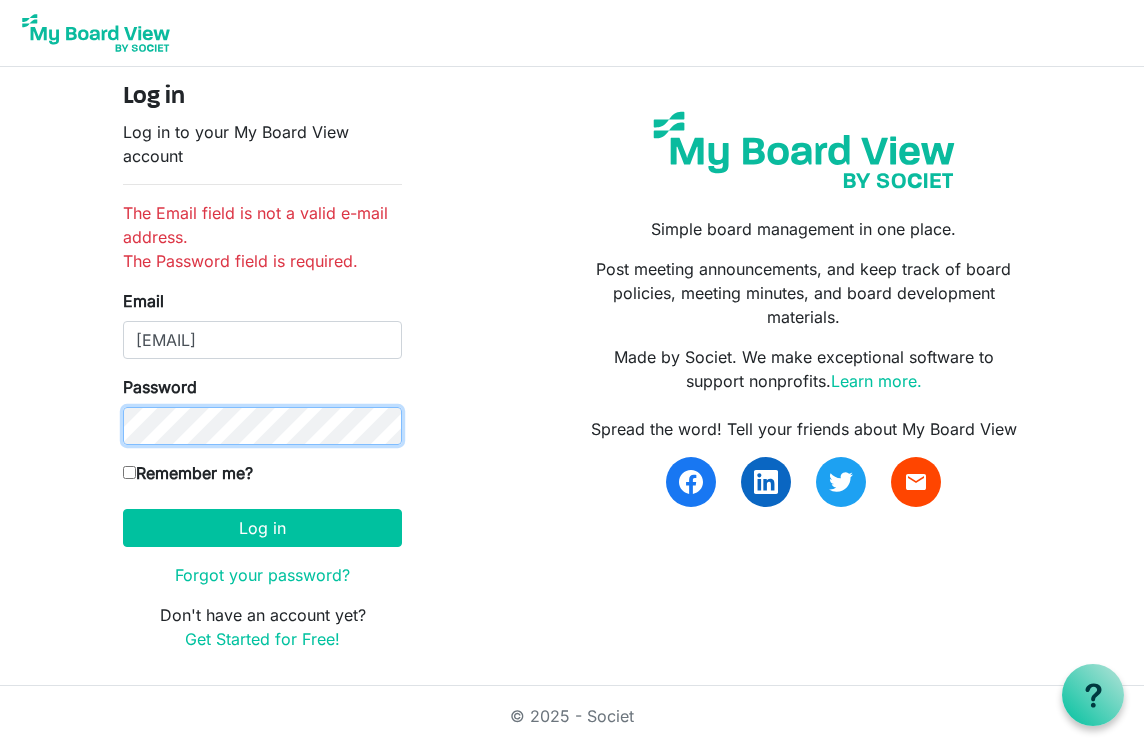 click on "Log in" at bounding box center [262, 528] 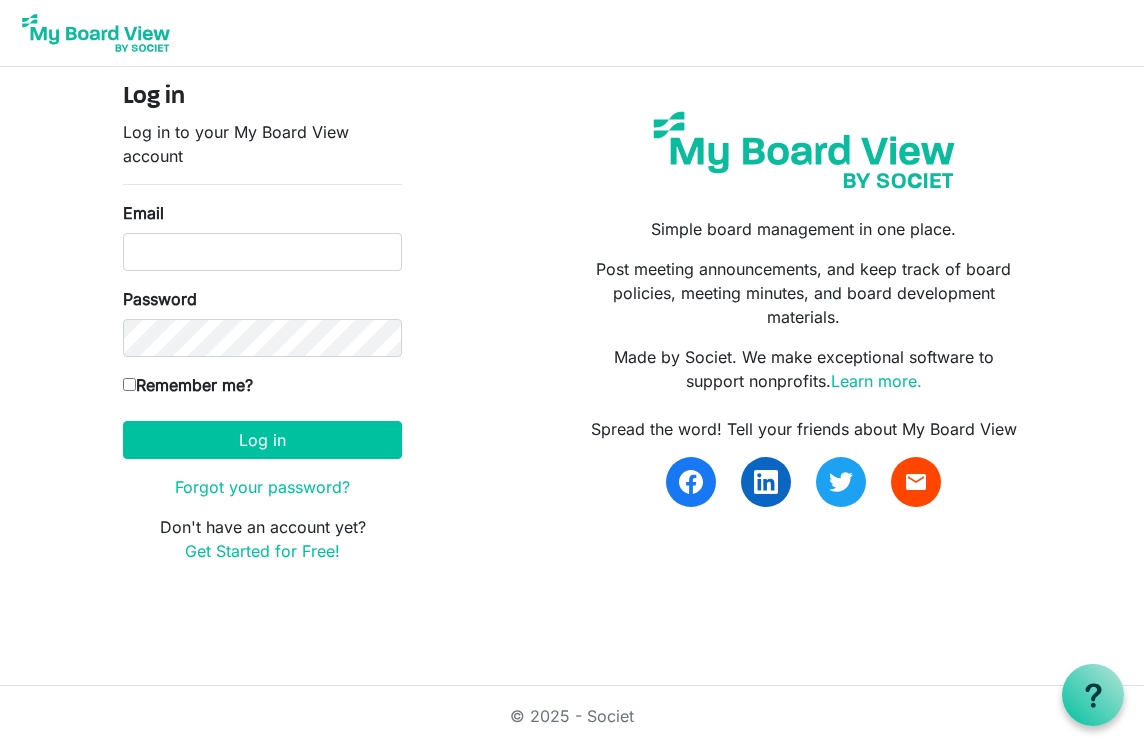 scroll, scrollTop: 0, scrollLeft: 0, axis: both 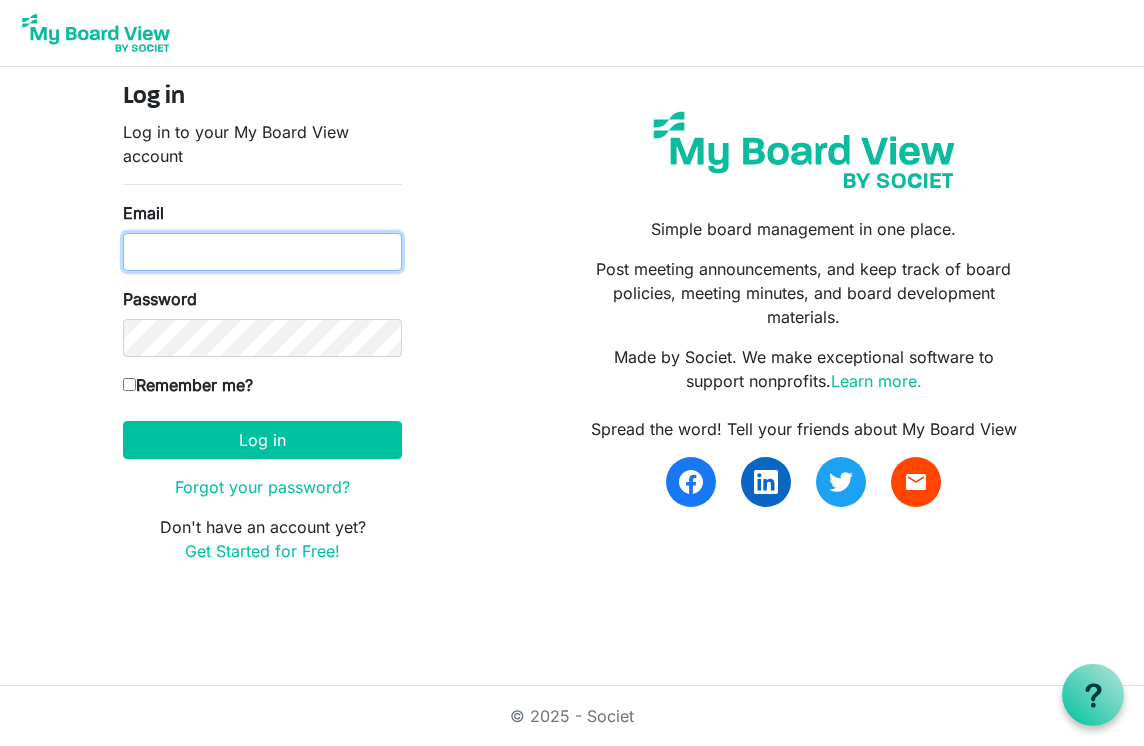click on "Email" at bounding box center [262, 252] 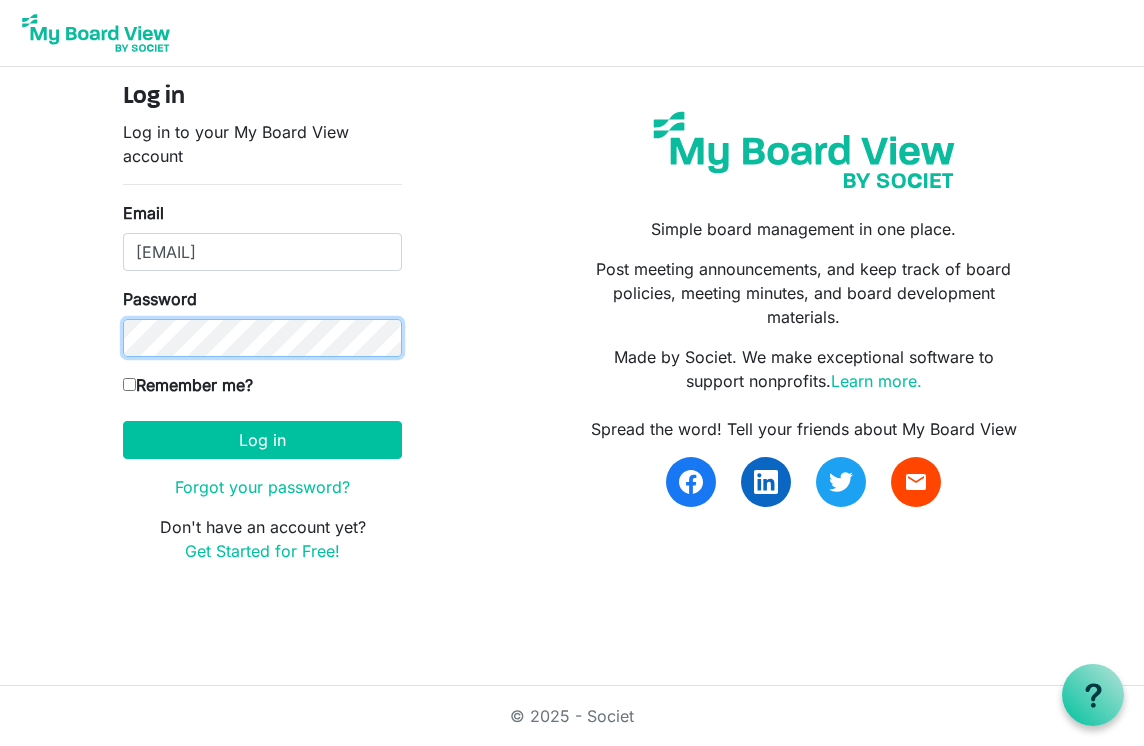 click on "Log in" at bounding box center (262, 440) 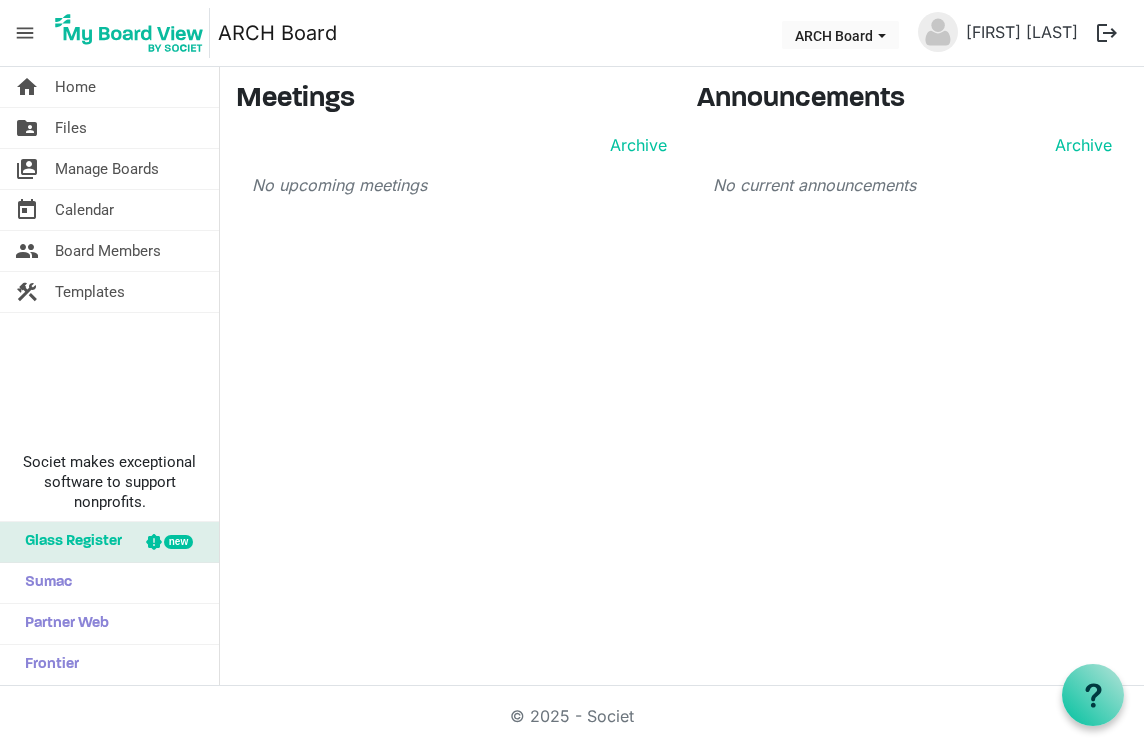 scroll, scrollTop: 0, scrollLeft: 0, axis: both 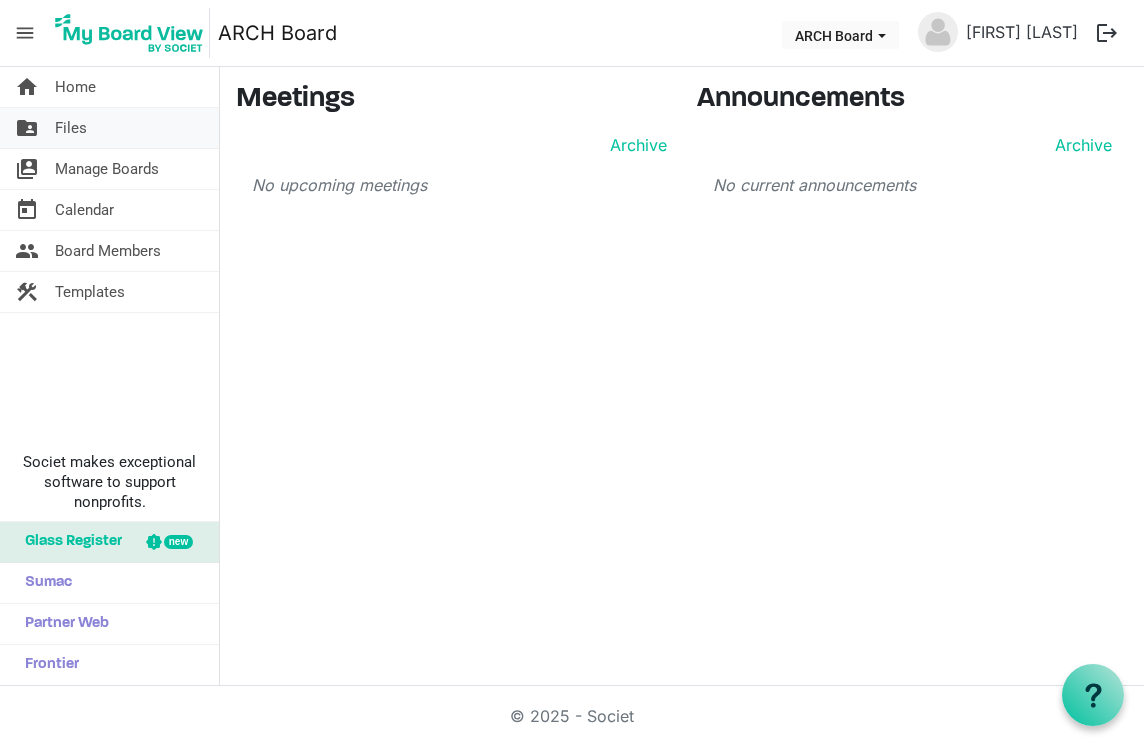 click on "folder_shared
Files" at bounding box center [109, 128] 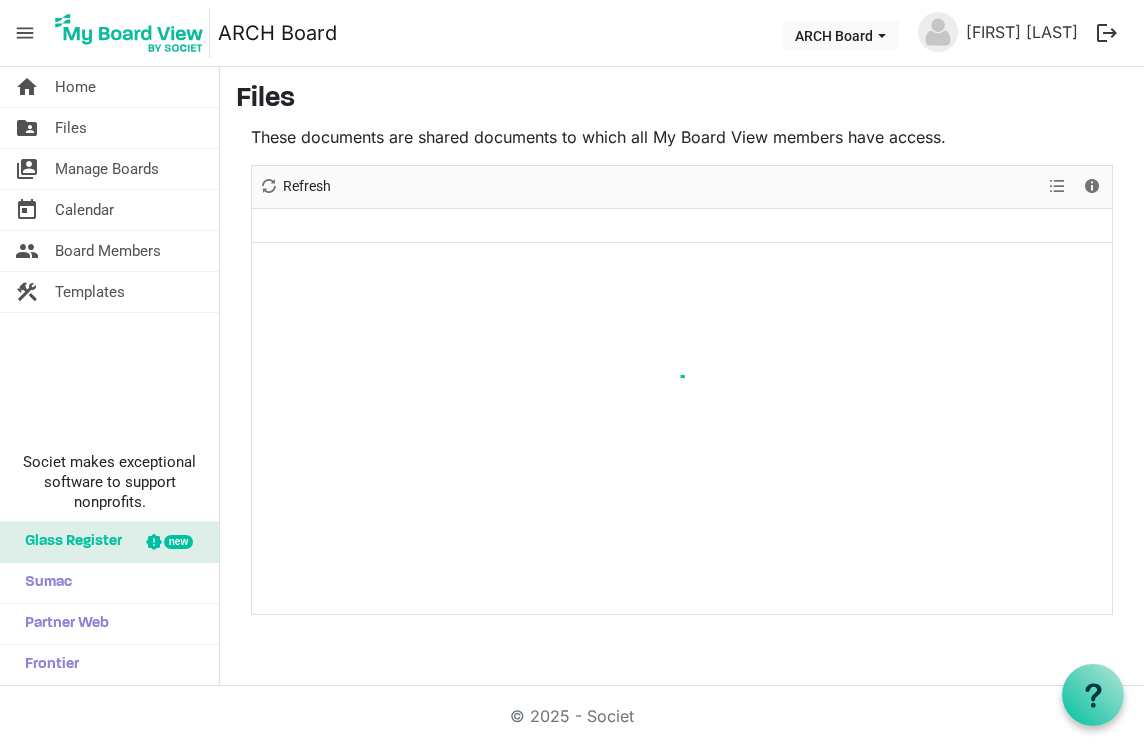 scroll, scrollTop: 0, scrollLeft: 0, axis: both 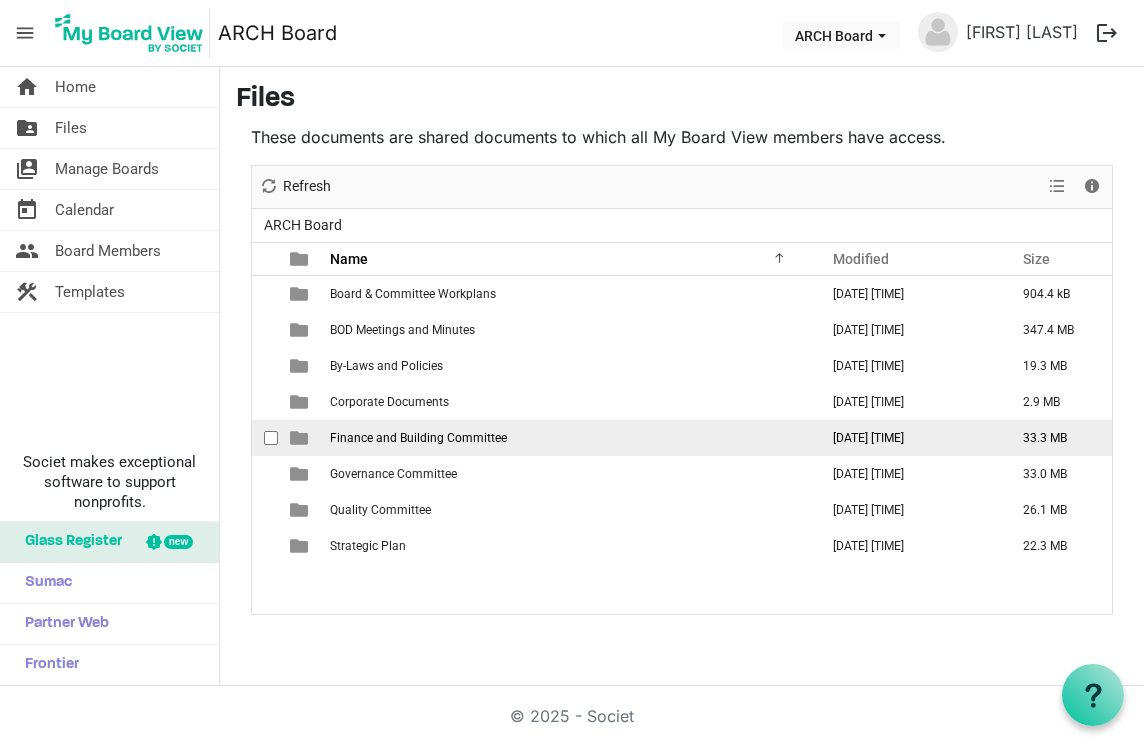 click on "Finance and Building Committee" at bounding box center (418, 438) 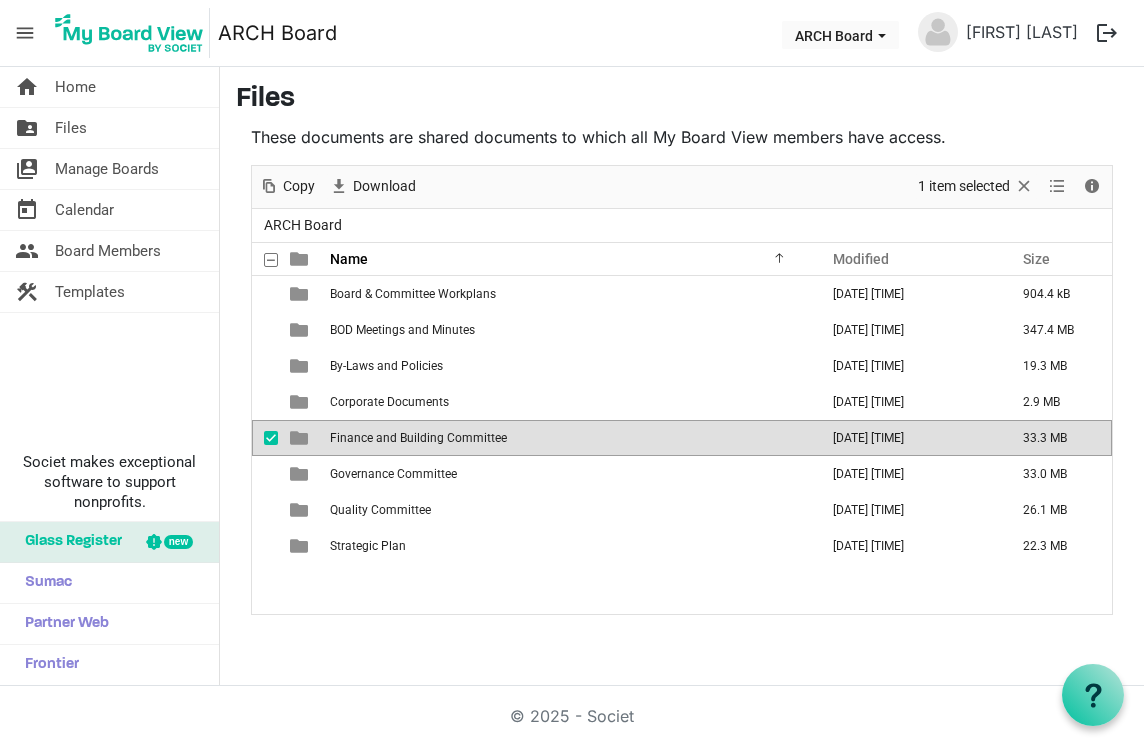 click on "Finance and Building Committee" at bounding box center (418, 438) 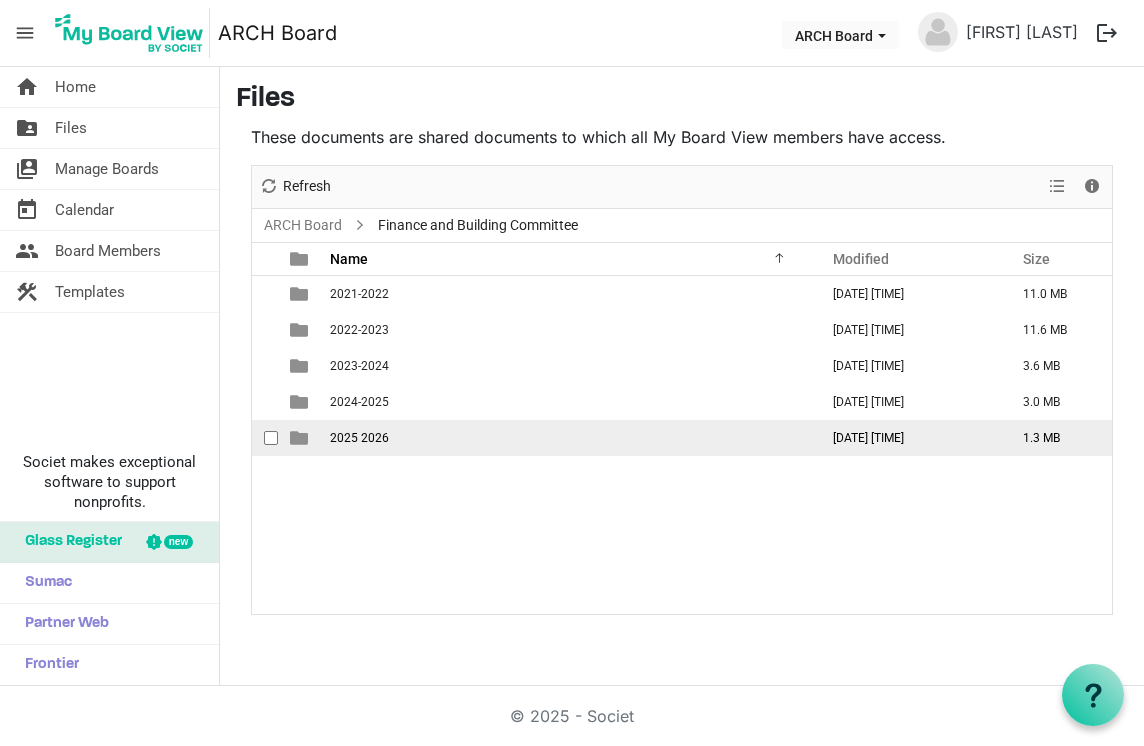 click on "2025  2026" at bounding box center (359, 438) 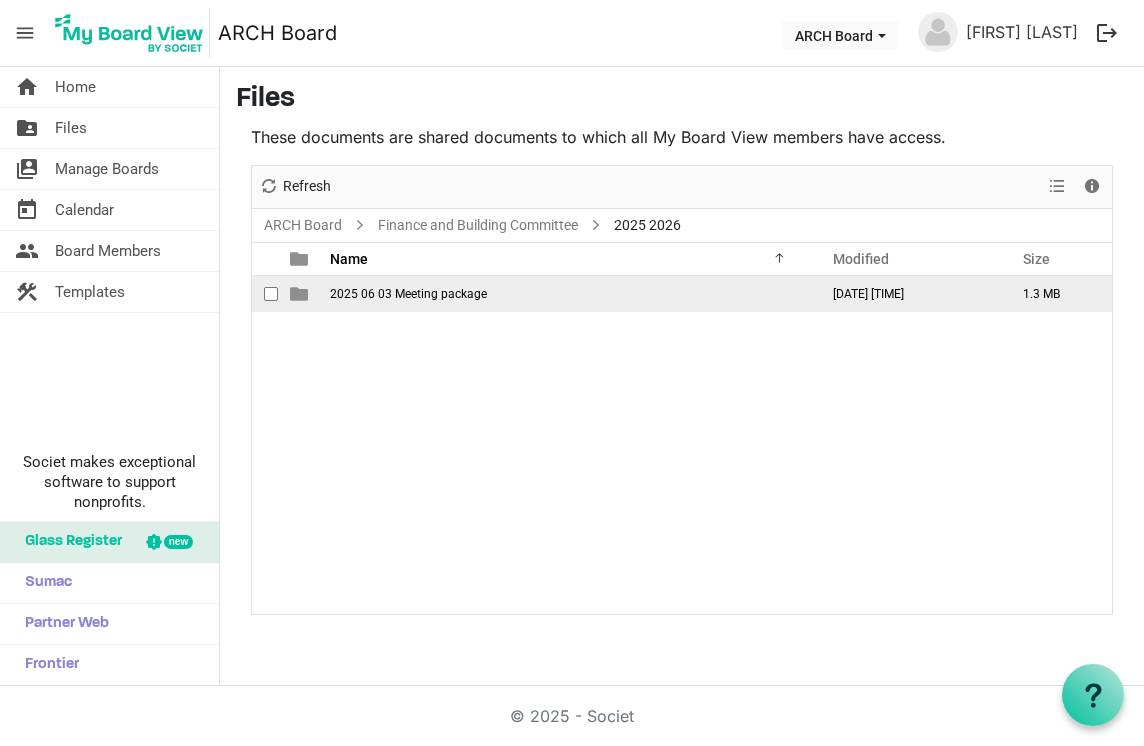 click on "2025 06 03 Meeting package" at bounding box center [408, 294] 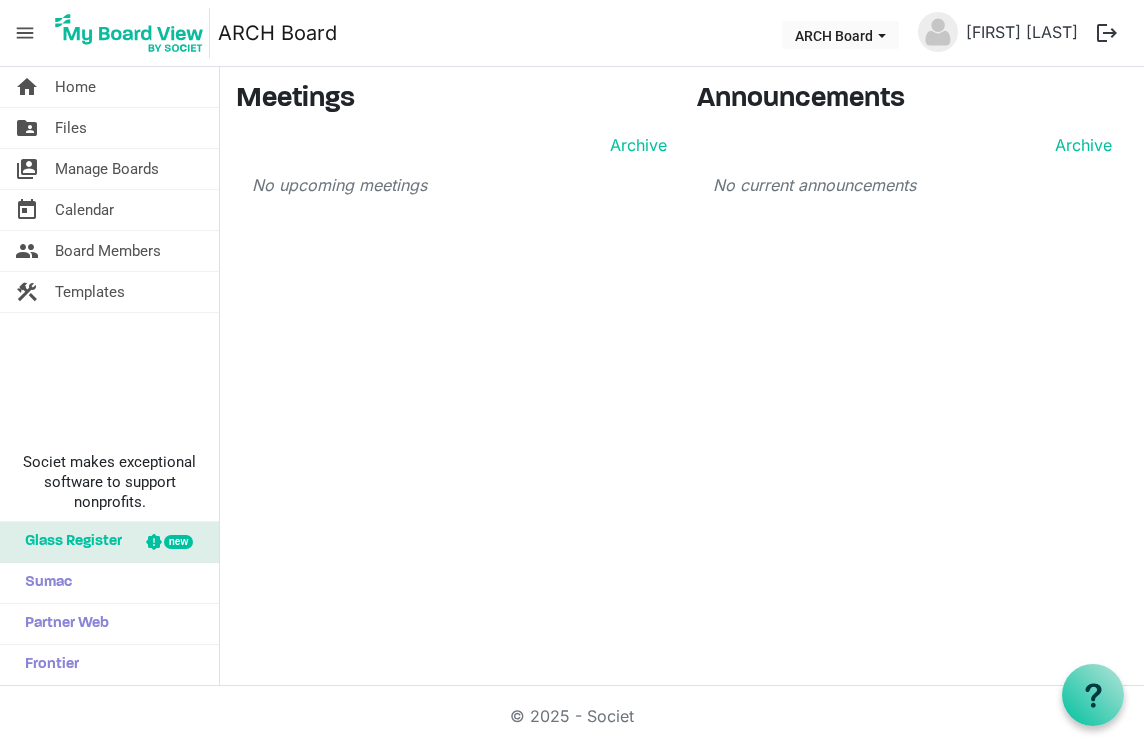scroll, scrollTop: 0, scrollLeft: 0, axis: both 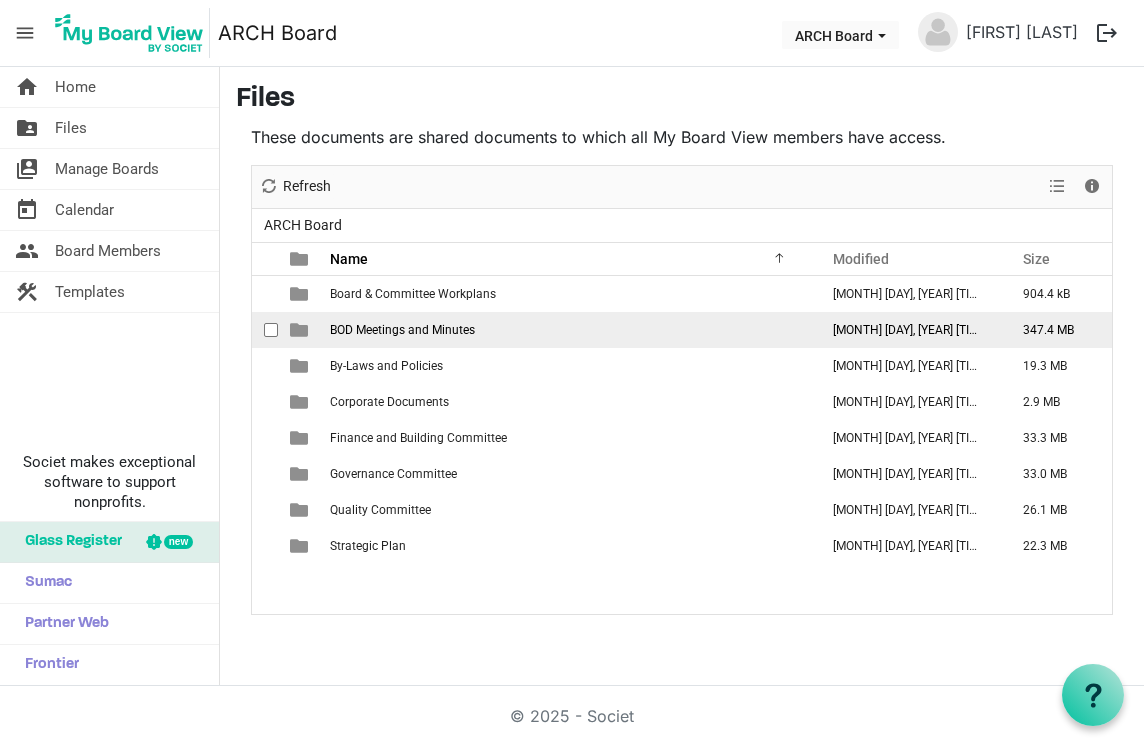 click on "BOD Meetings and Minutes" at bounding box center (402, 330) 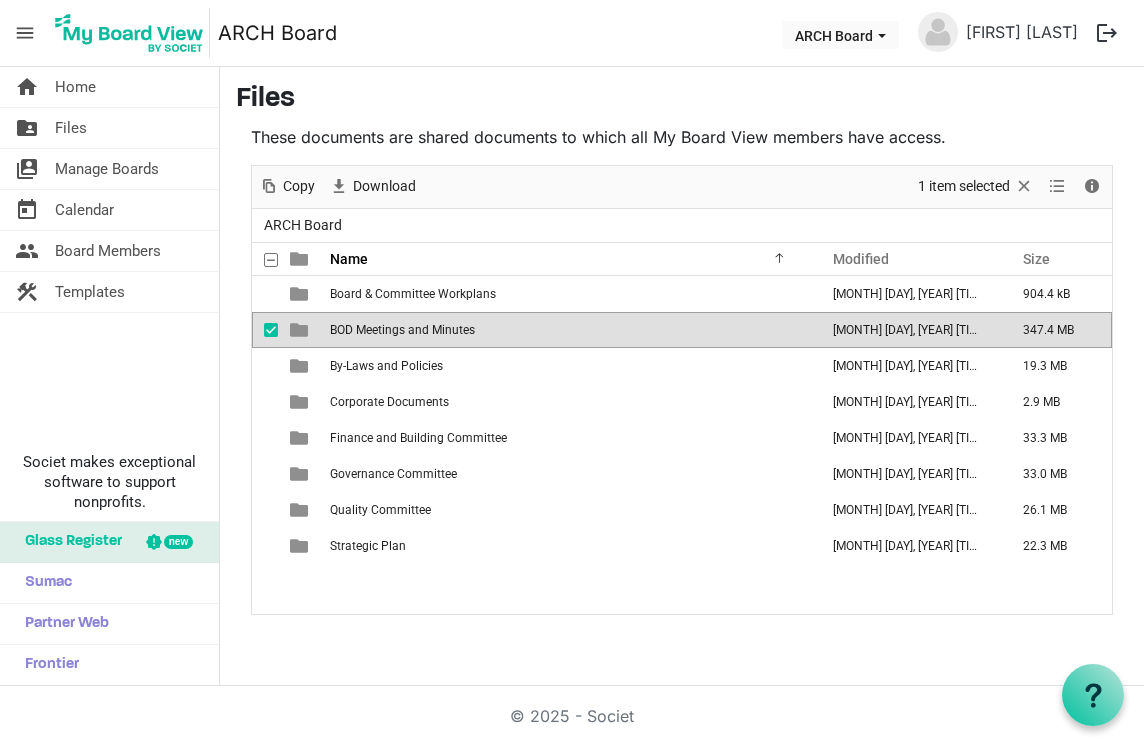 click on "BOD Meetings and Minutes" at bounding box center (402, 330) 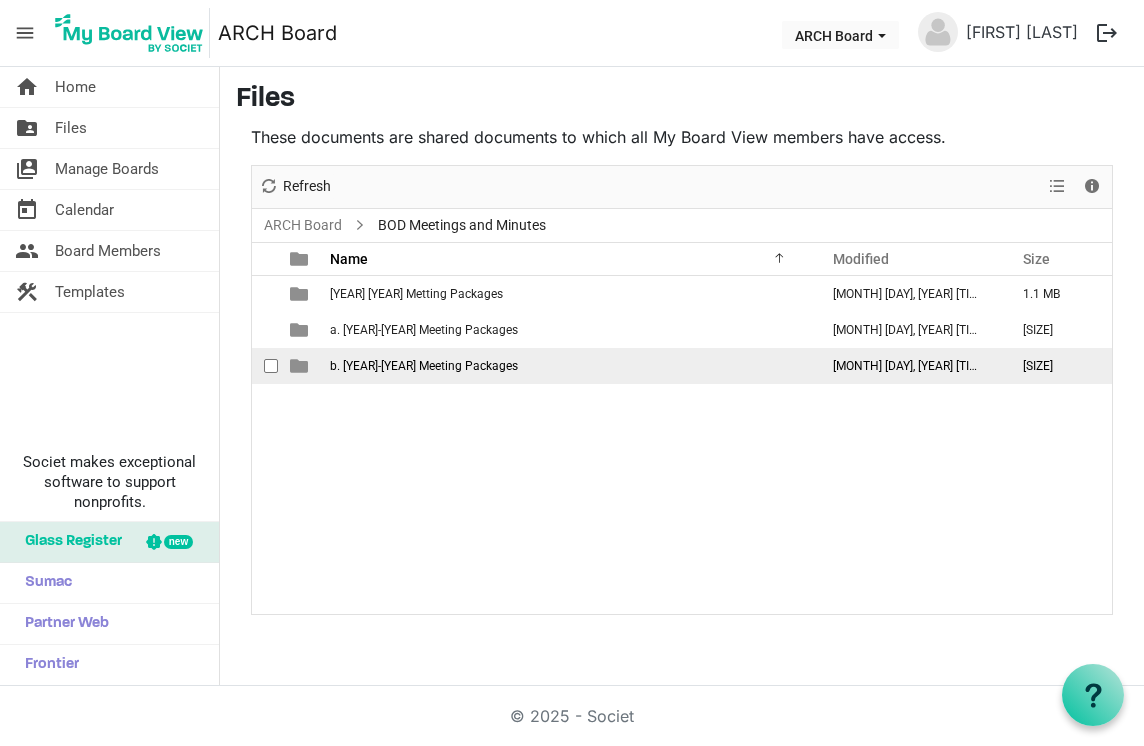 click on "b. 2024-2025 Meeting Packages" at bounding box center (424, 366) 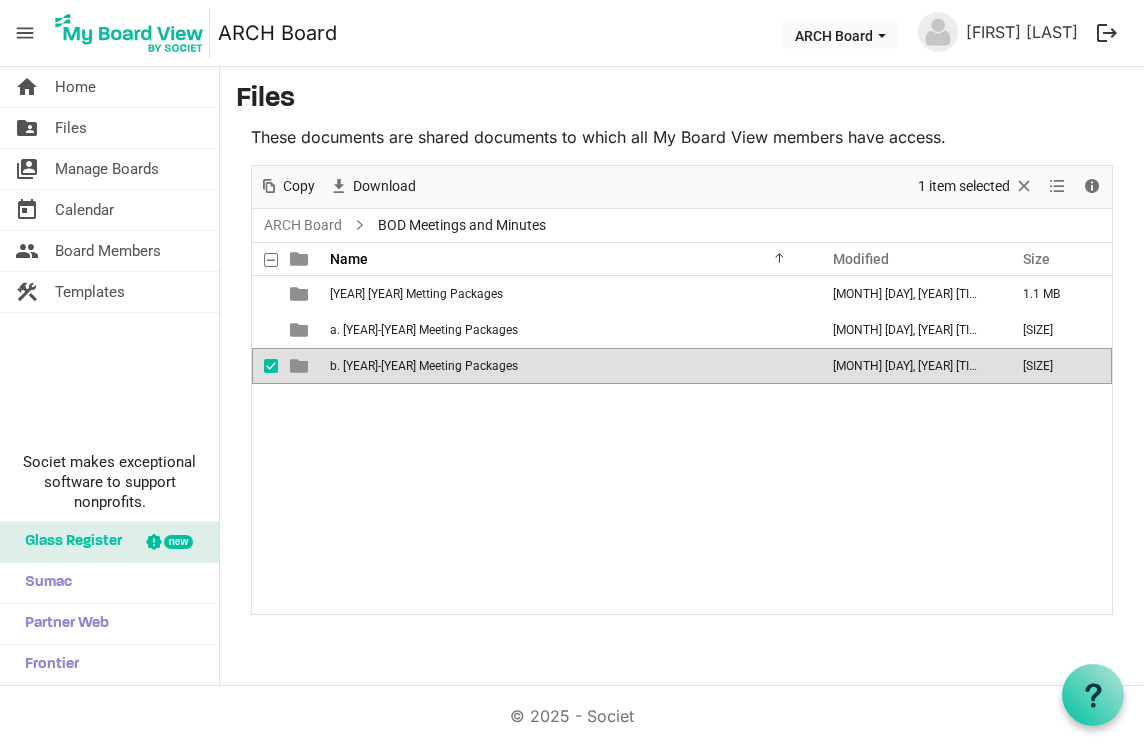 click on "b. 2024-2025 Meeting Packages" at bounding box center (424, 366) 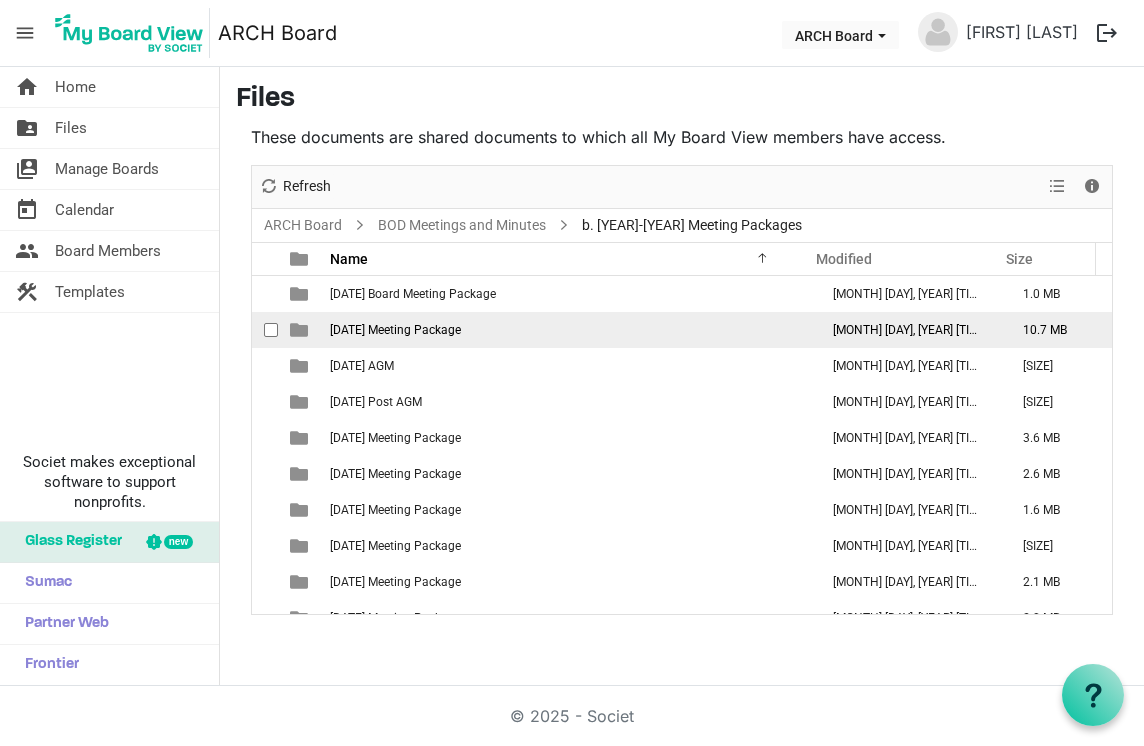 scroll, scrollTop: 22, scrollLeft: 0, axis: vertical 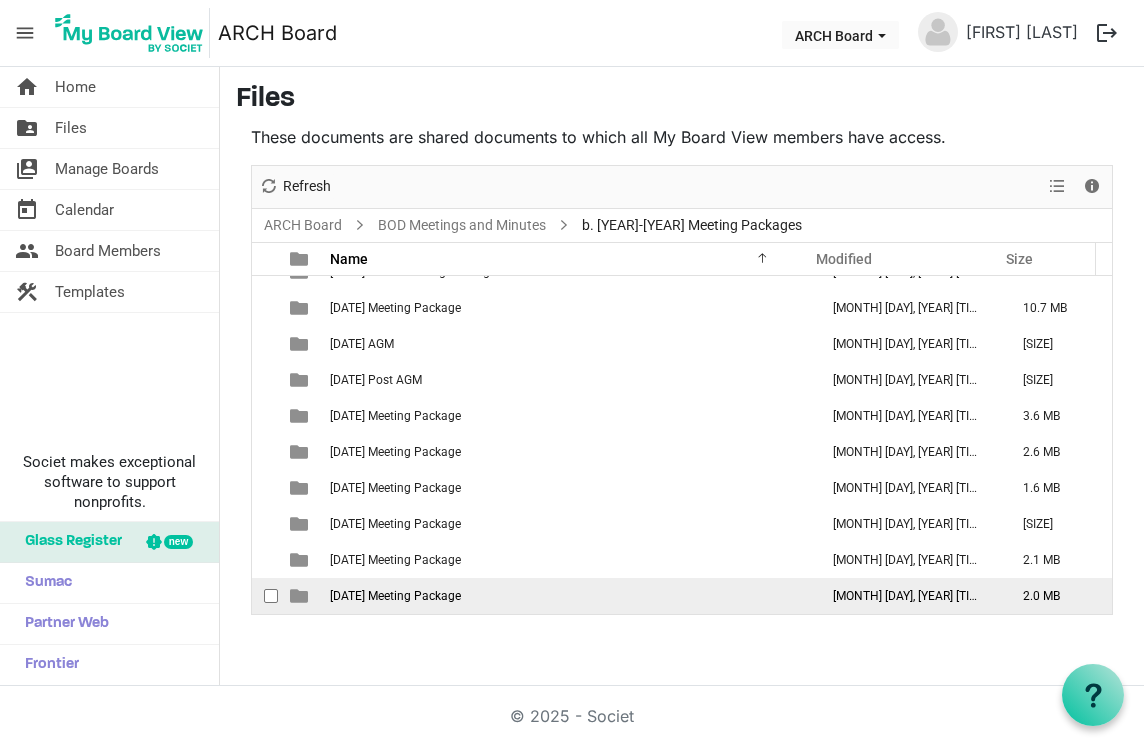 click on "[YEAR]-[MONTH]-[DAY] Meeting Package" at bounding box center (395, 596) 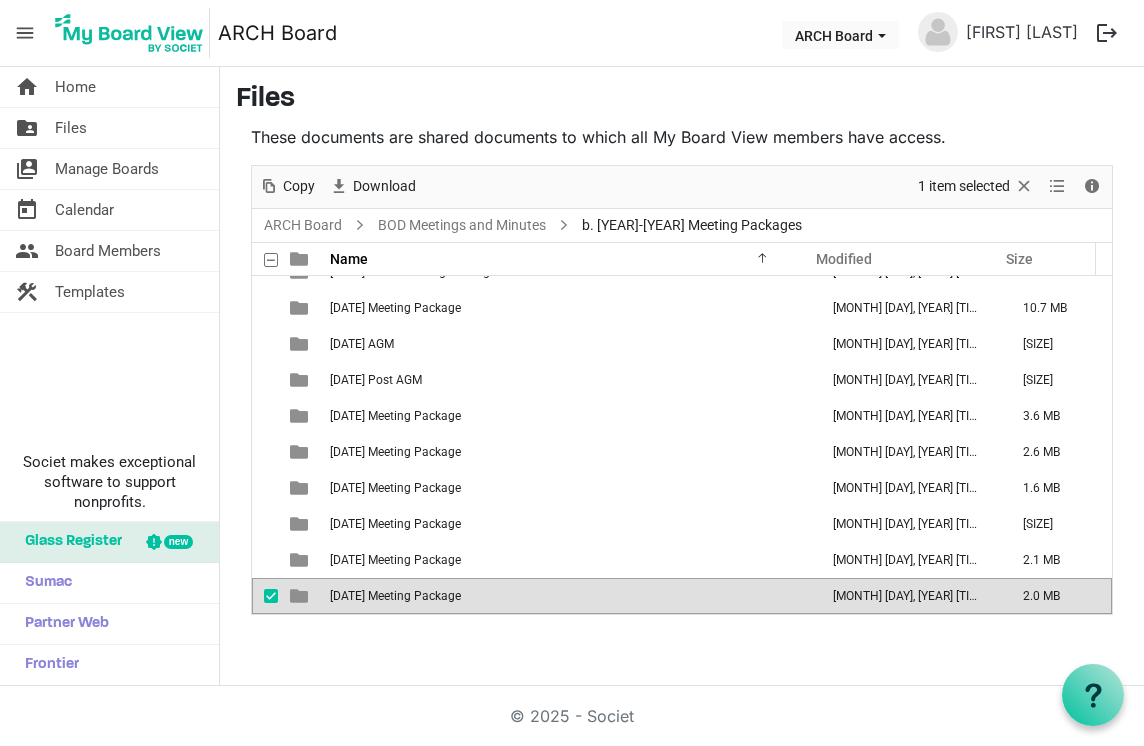 click on "2025-05-07 Meeting Package" at bounding box center (395, 596) 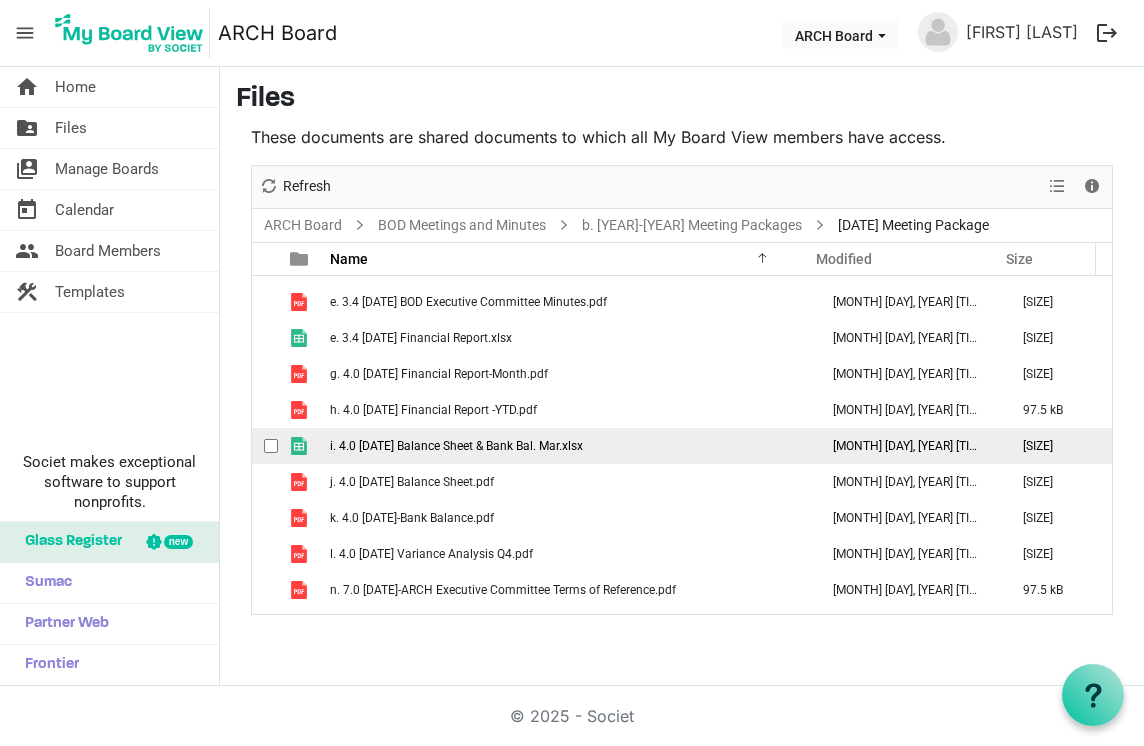 scroll, scrollTop: 0, scrollLeft: 0, axis: both 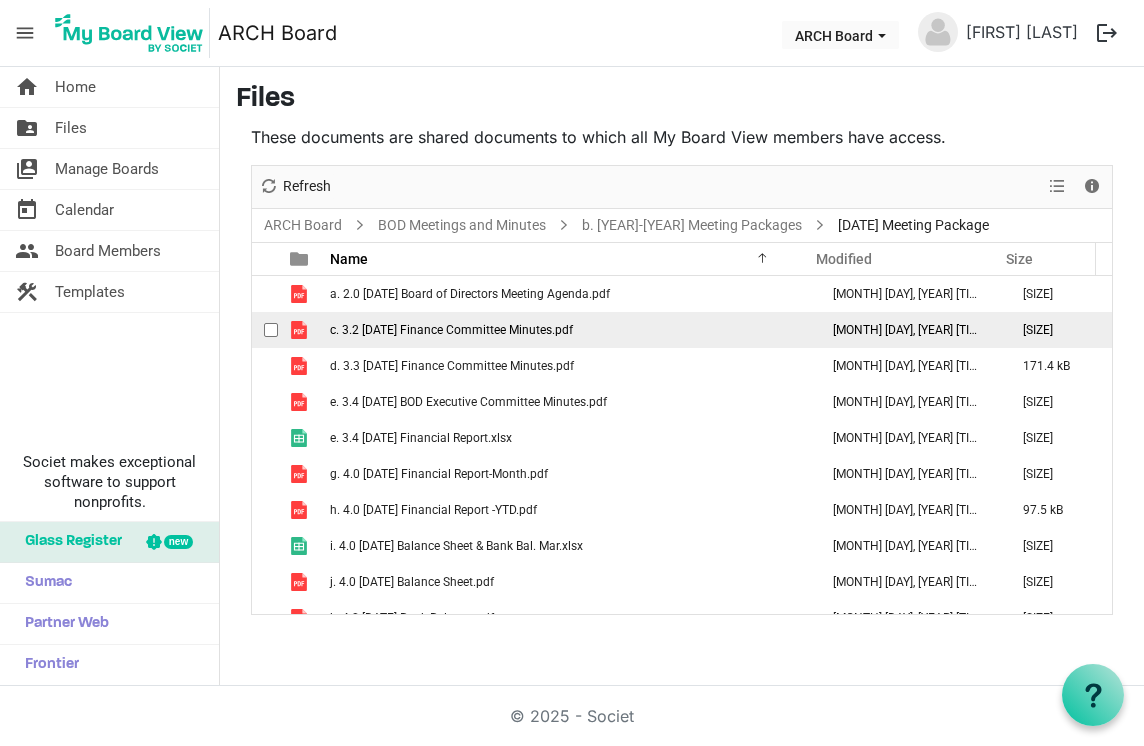 click on "c. 3.2 2024-10-30 Finance Committee Minutes.pdf" at bounding box center (451, 330) 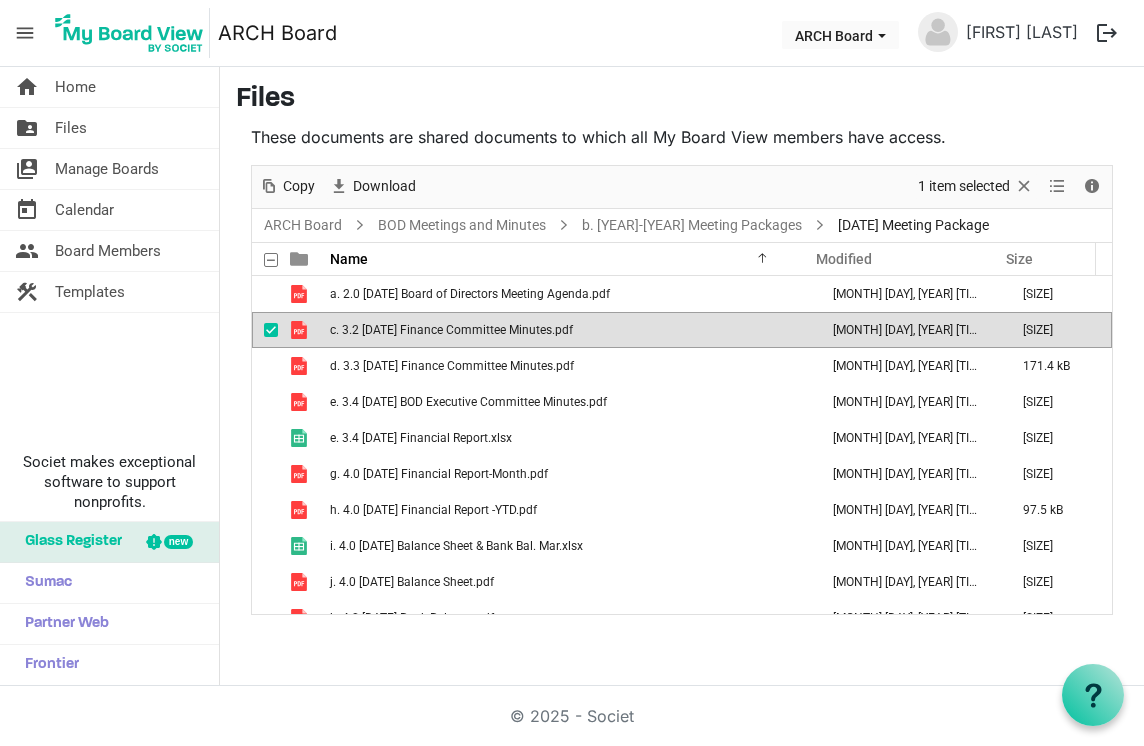 click on "c. 3.2 2024-10-30 Finance Committee Minutes.pdf" at bounding box center (451, 330) 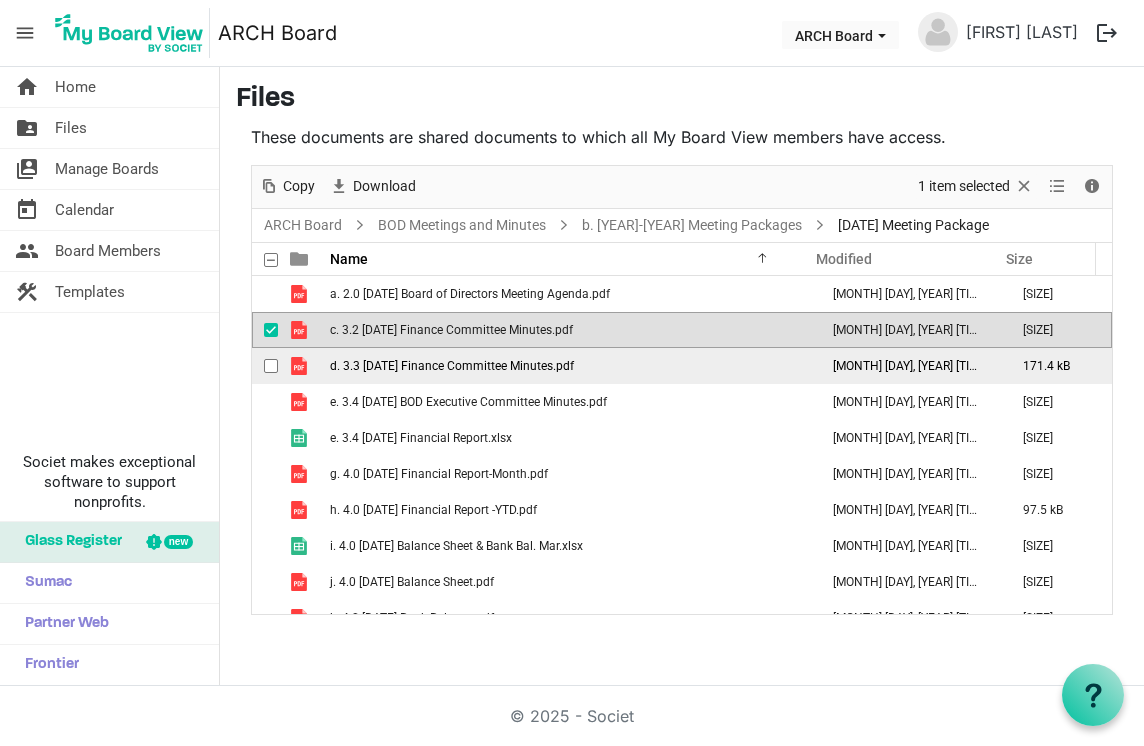 click on "d. 3.3 2025-03-12 Finance Committee Minutes.pdf" at bounding box center [452, 366] 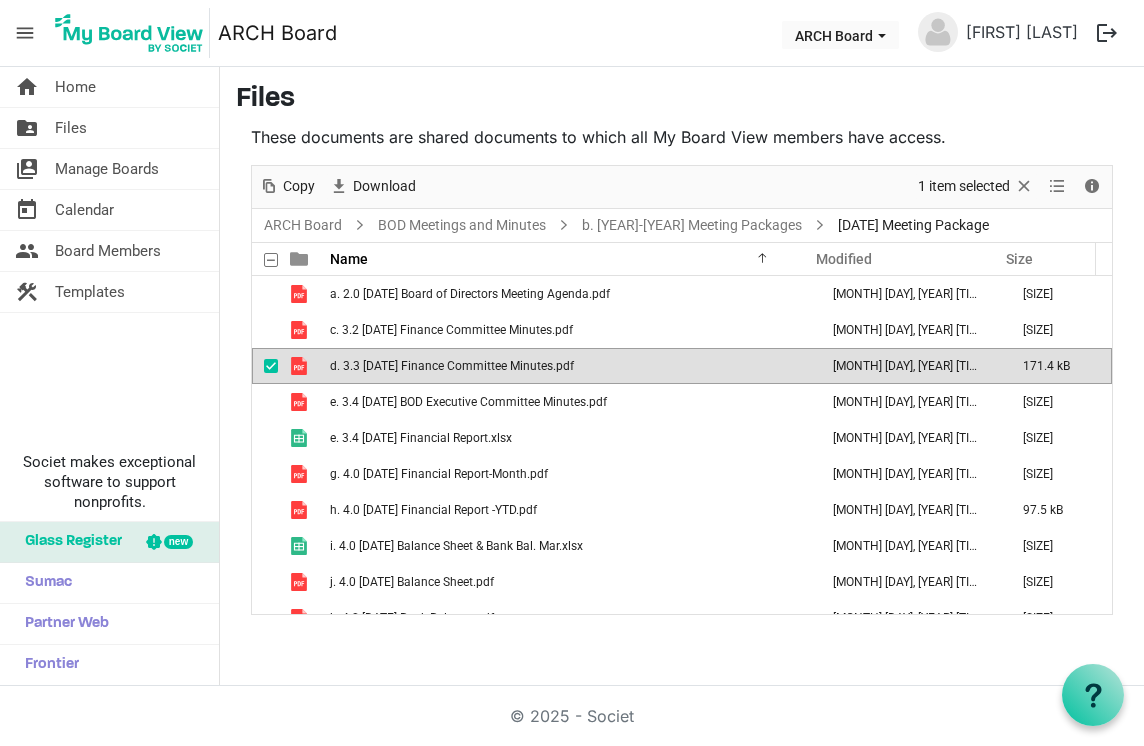 click on "d. 3.3 2025-03-12 Finance Committee Minutes.pdf" at bounding box center (452, 366) 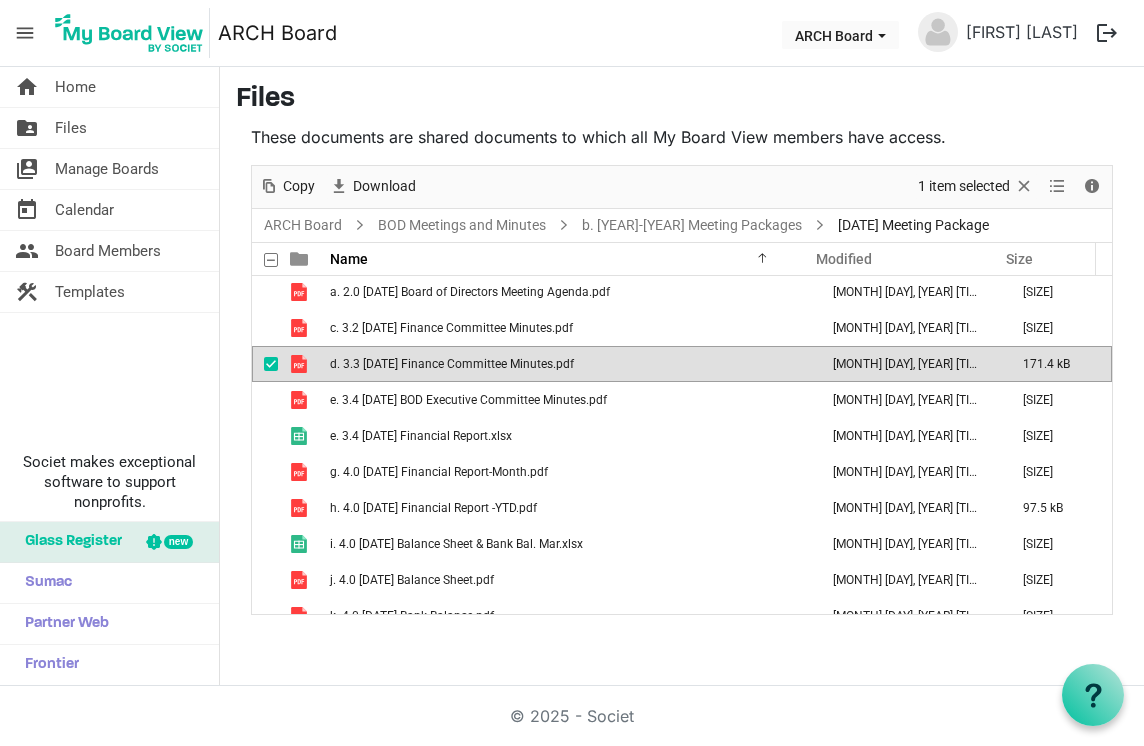 scroll, scrollTop: 0, scrollLeft: 0, axis: both 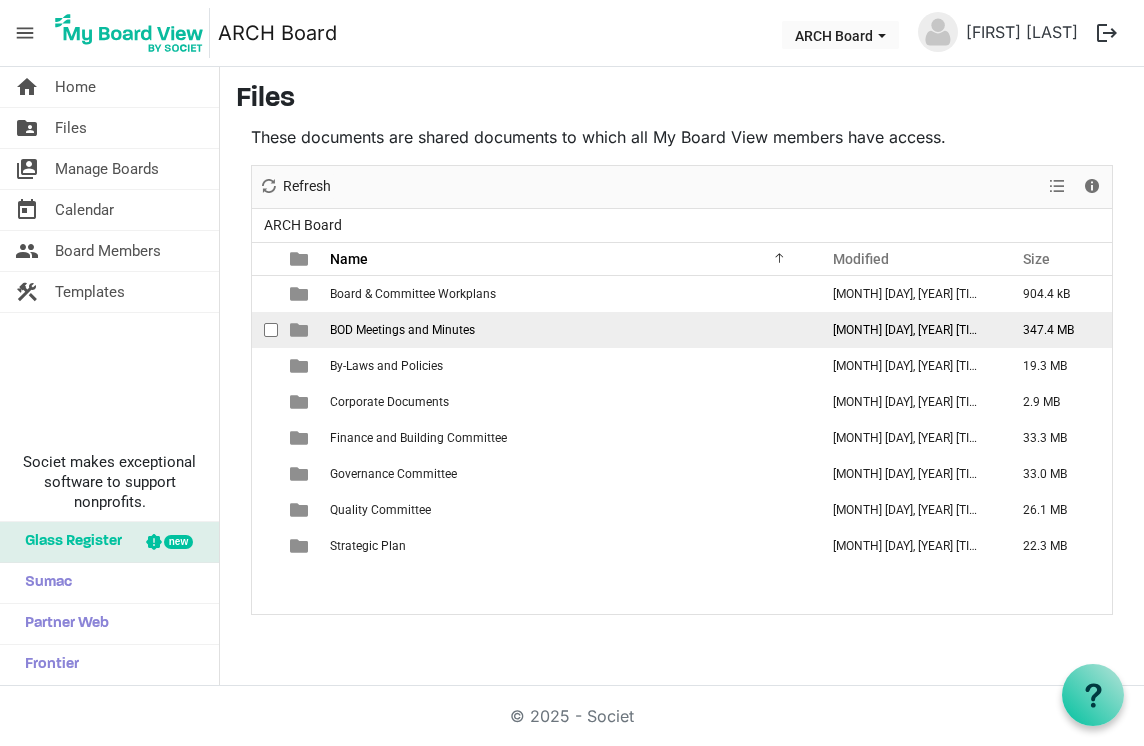 click on "BOD Meetings and Minutes" at bounding box center [568, 330] 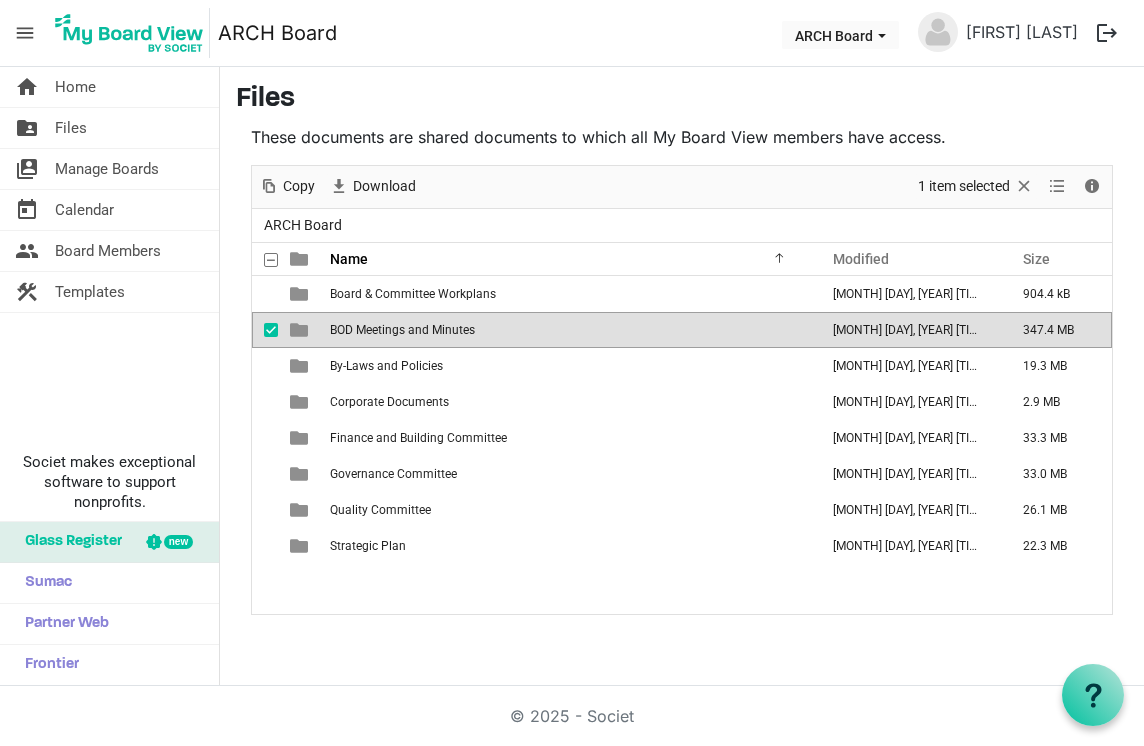 click on "BOD Meetings and Minutes" at bounding box center [568, 330] 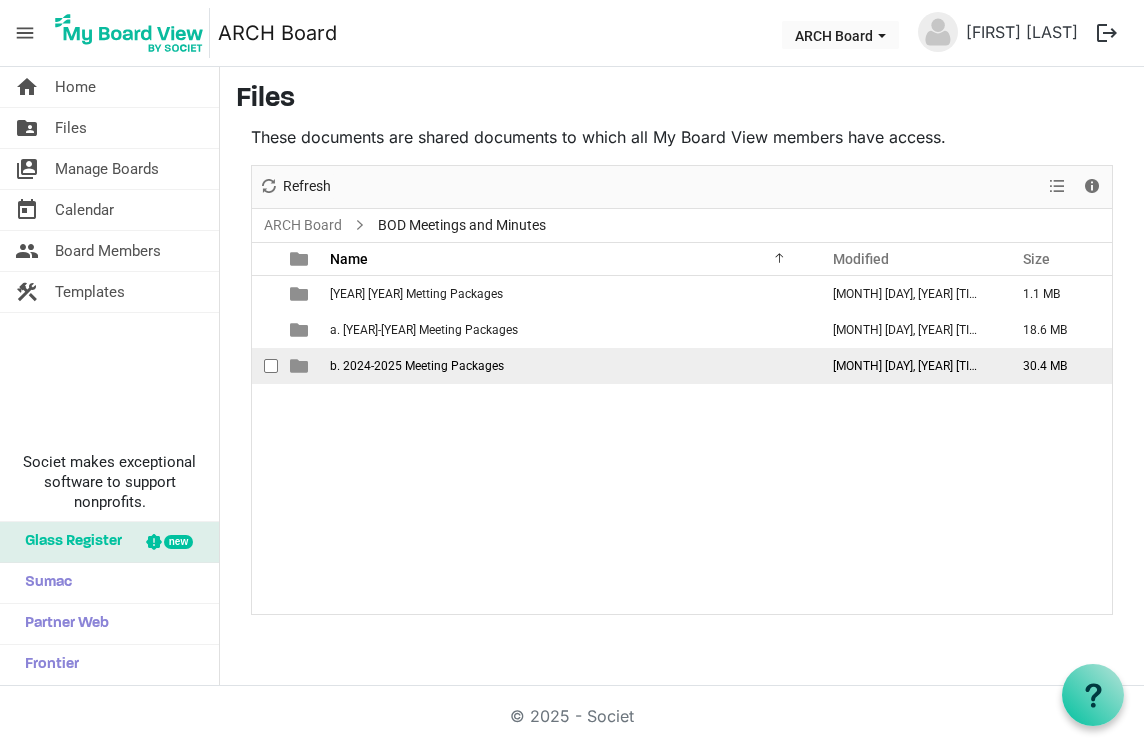 click on "b. 2024-2025 Meeting Packages" at bounding box center [417, 366] 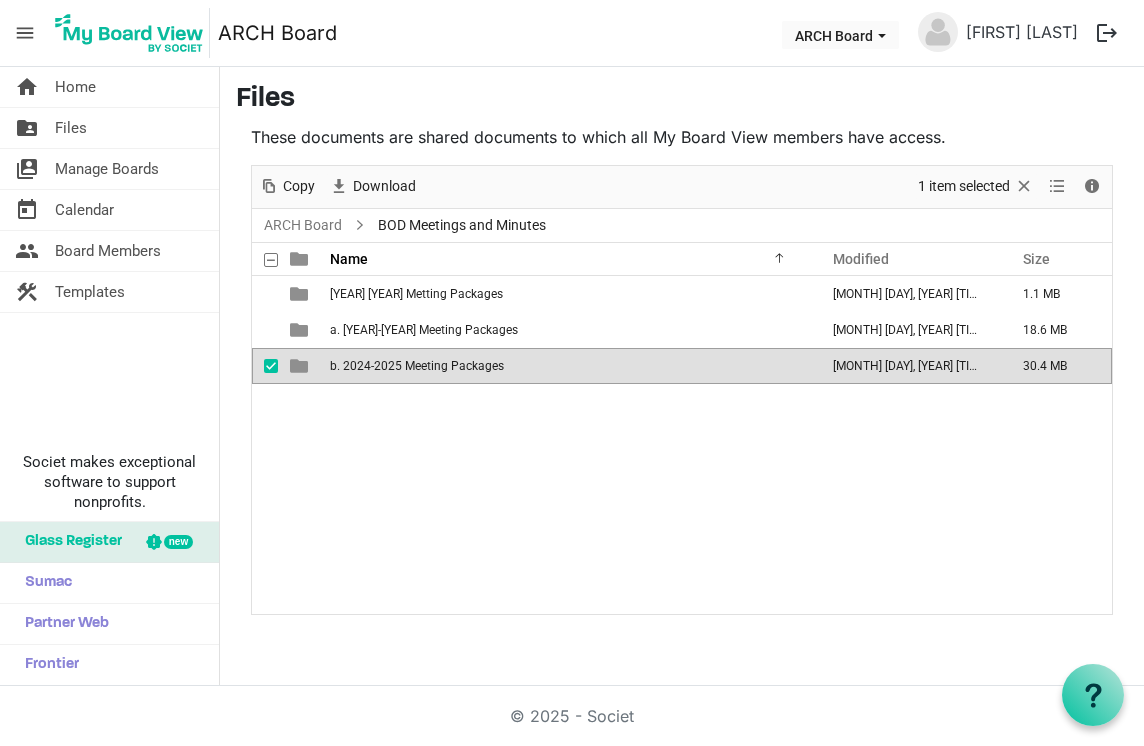 click on "b. 2024-2025 Meeting Packages" at bounding box center (417, 366) 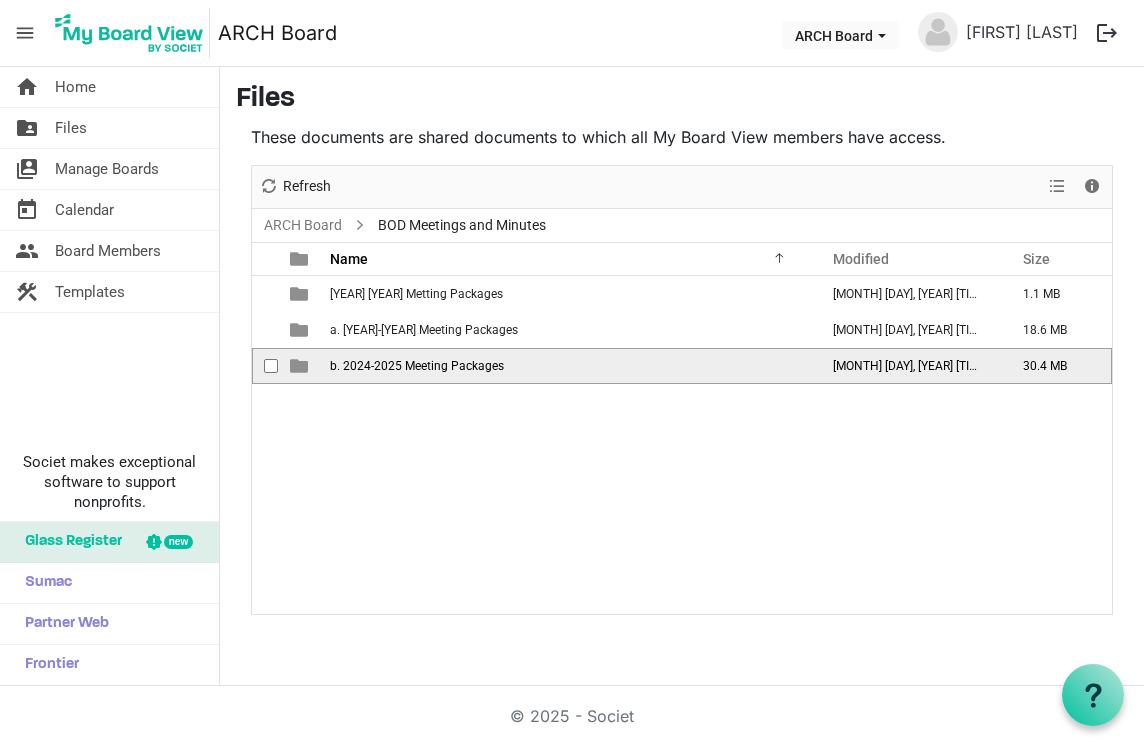 click on "b. 2024-2025 Meeting Packages" at bounding box center (417, 366) 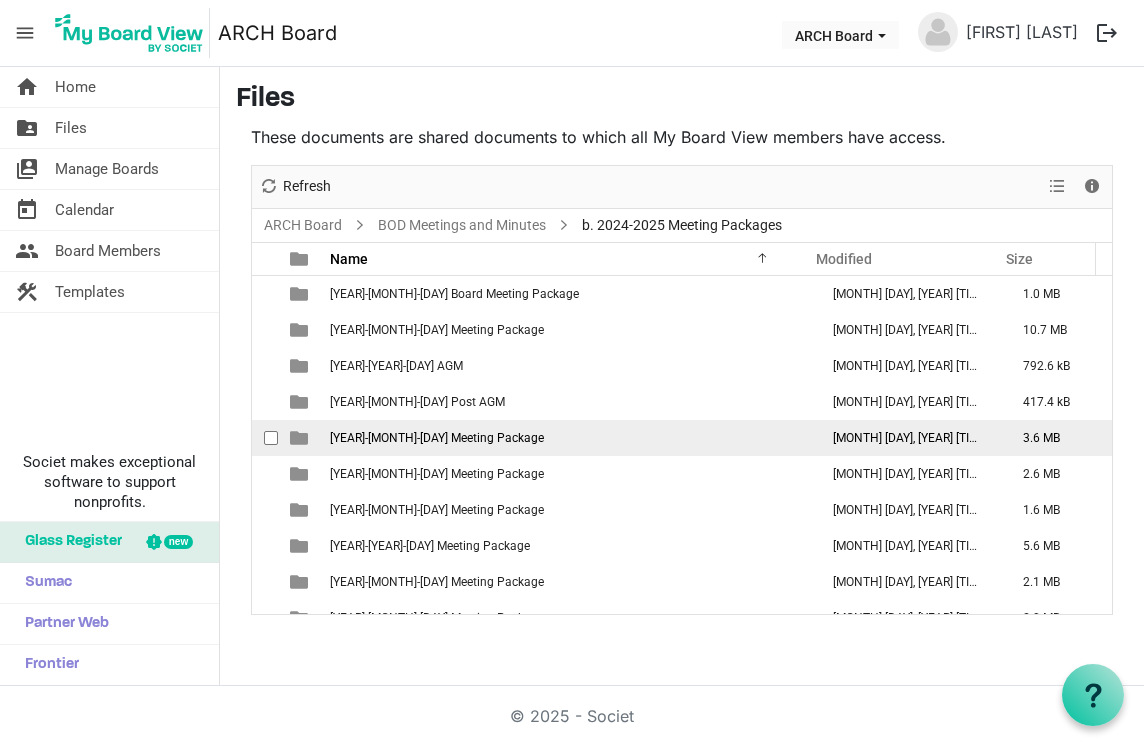 scroll, scrollTop: 22, scrollLeft: 0, axis: vertical 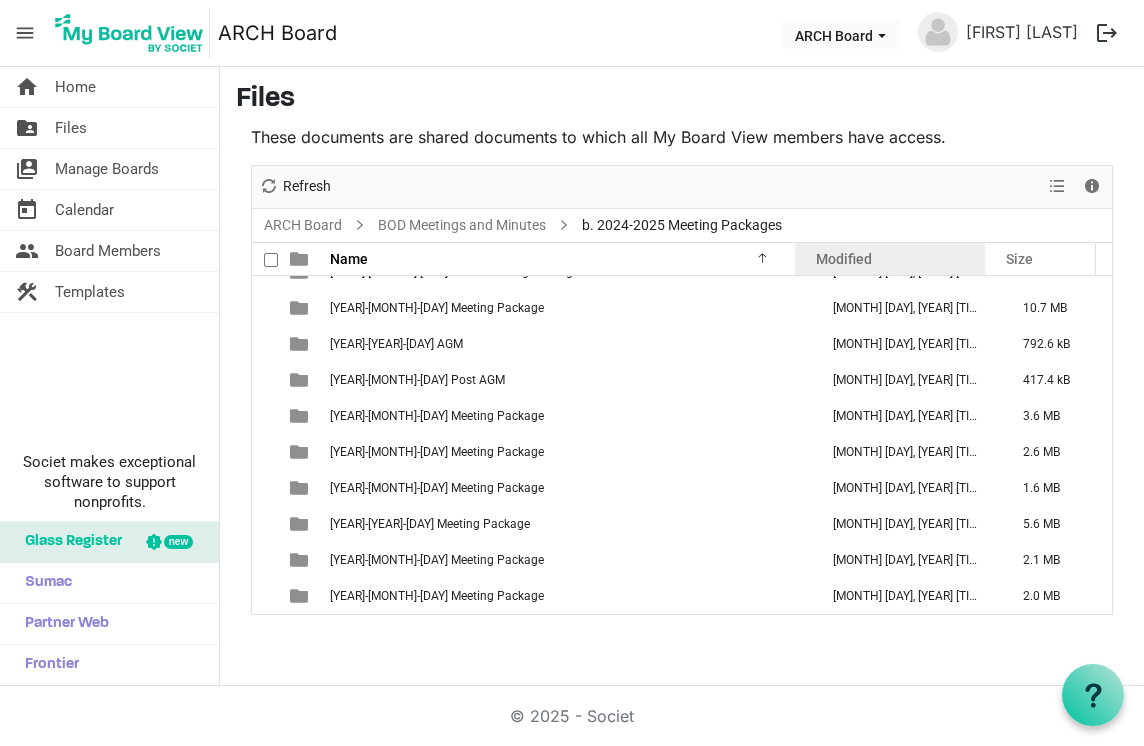 click on "Modified" at bounding box center [890, 258] 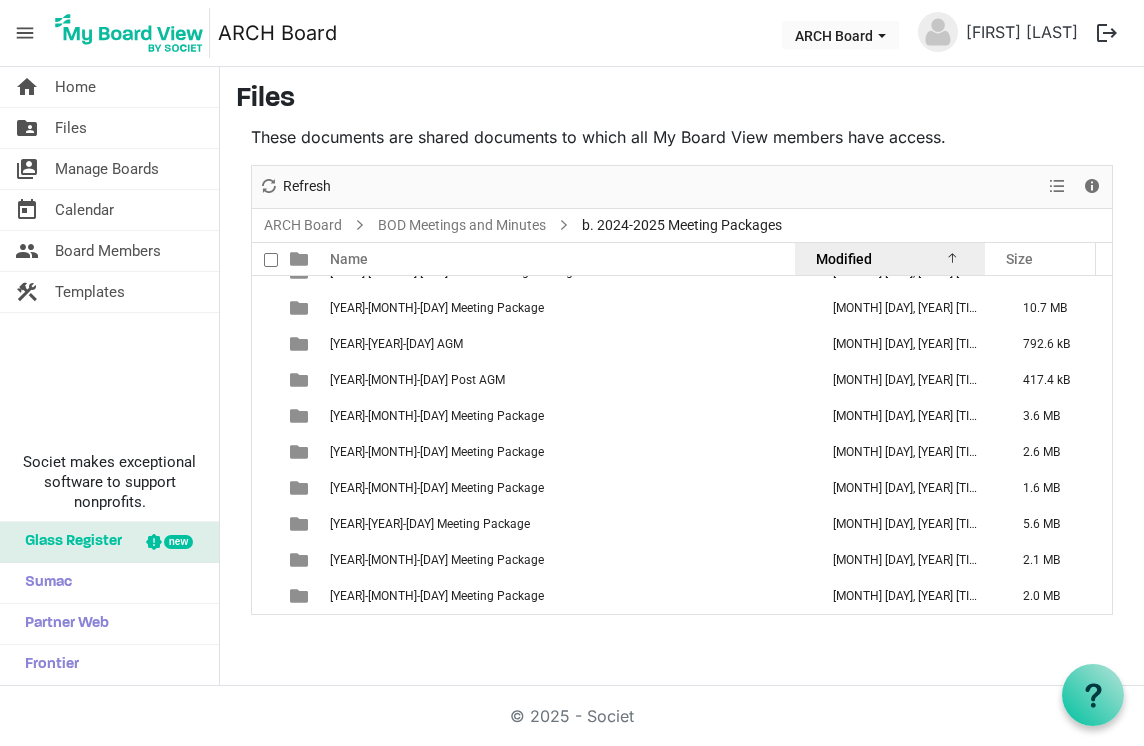 click on "Modified" at bounding box center (890, 258) 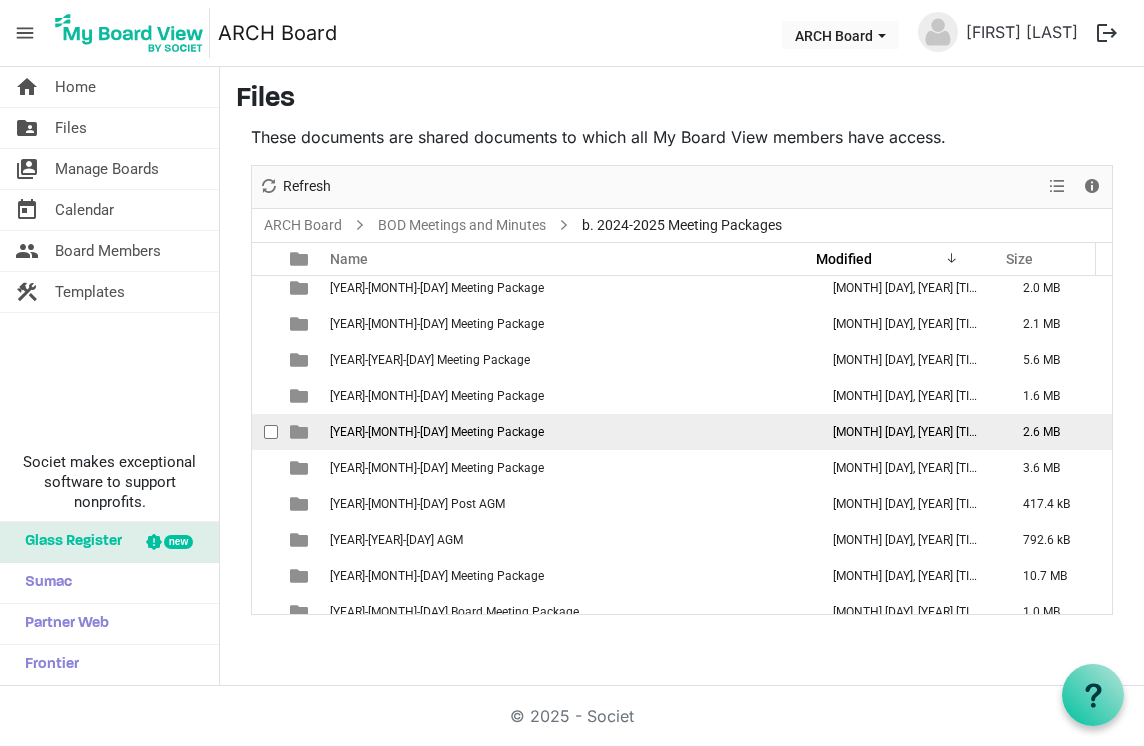 scroll, scrollTop: 0, scrollLeft: 0, axis: both 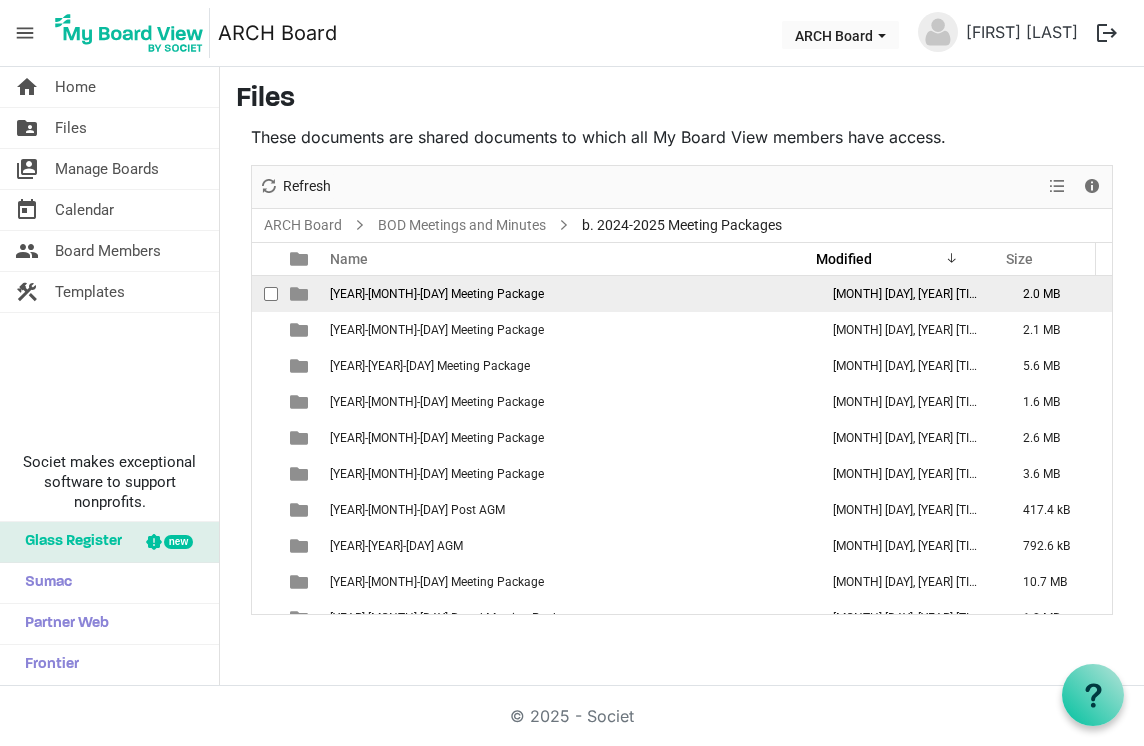 click on "2025-05-07 Meeting Package" at bounding box center [437, 294] 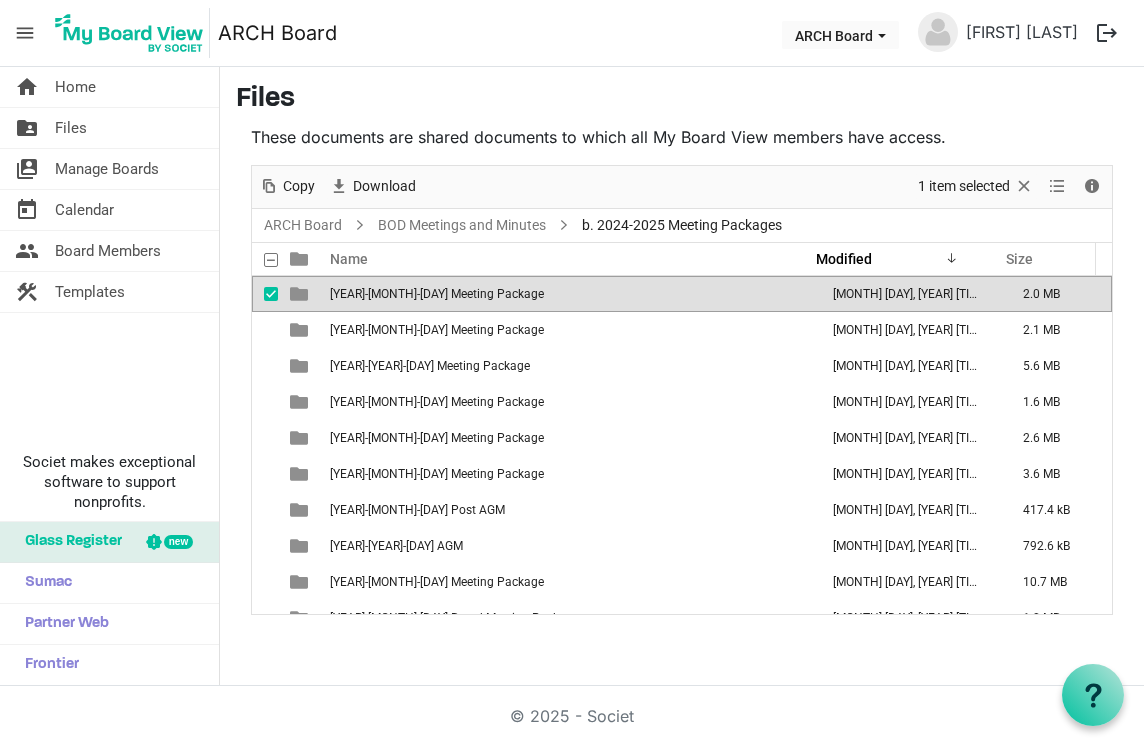 click on "[DATE] Meeting Package" at bounding box center (437, 294) 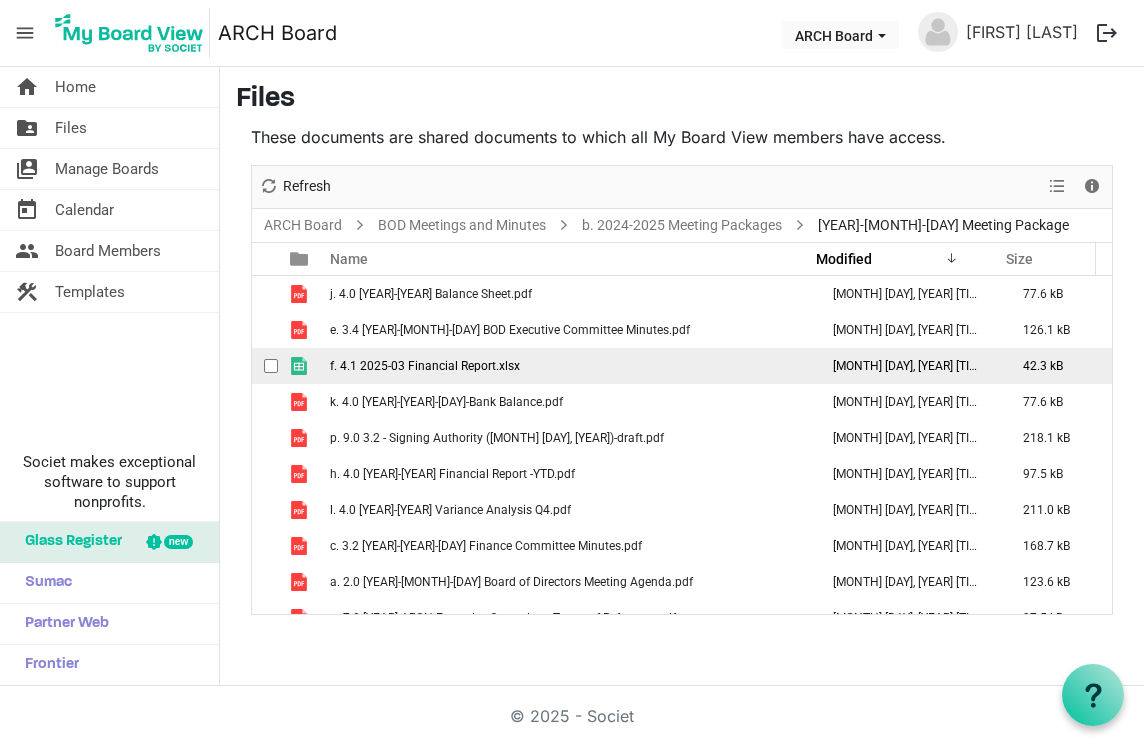 click on "f. 4.1 2025-03 Financial Report.xlsx" at bounding box center (425, 366) 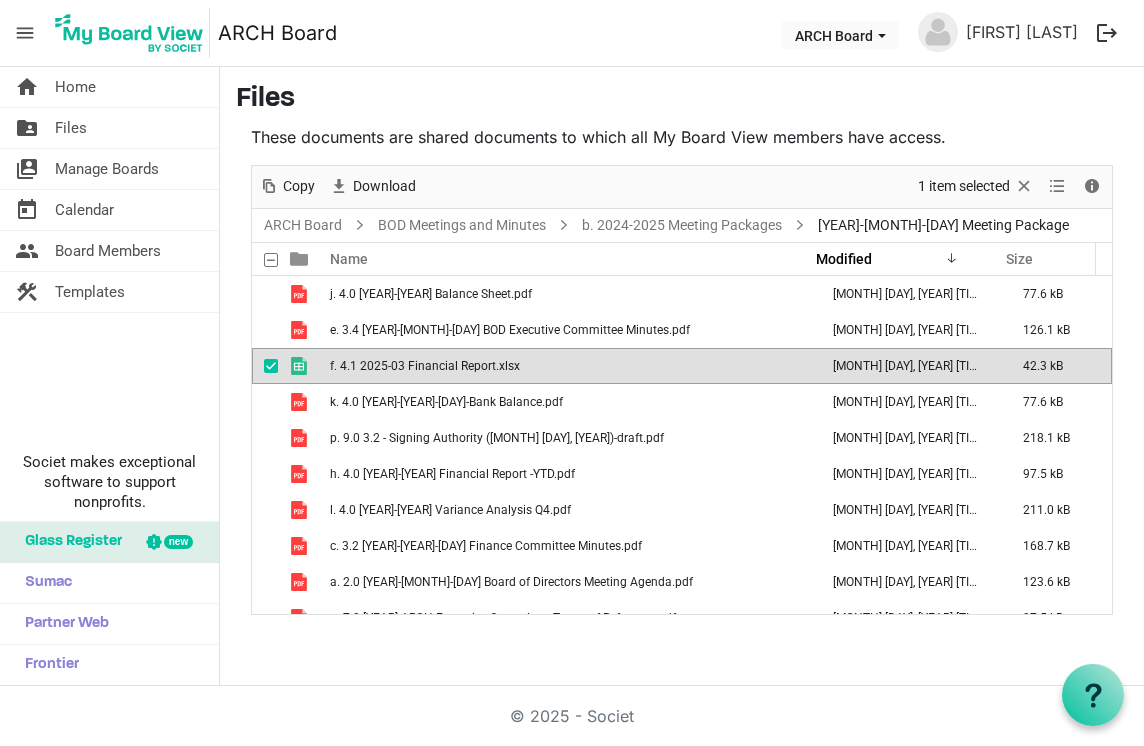 click on "f. 4.1 2025-03 Financial Report.xlsx" at bounding box center (425, 366) 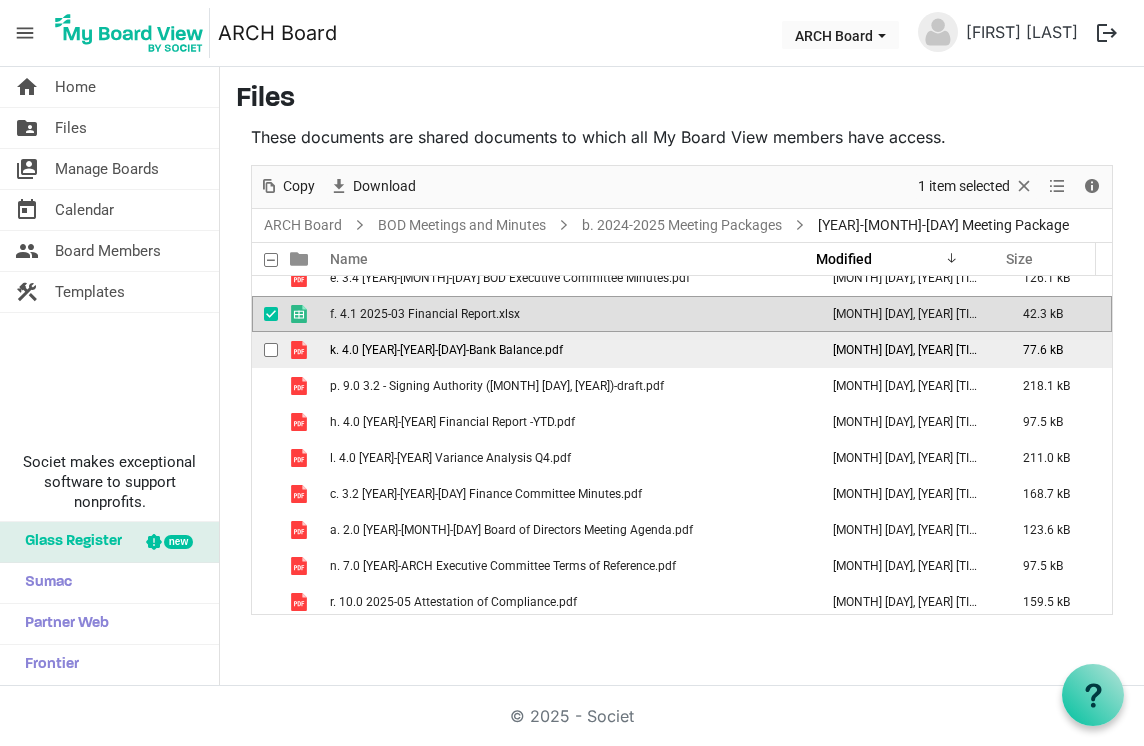 scroll, scrollTop: 100, scrollLeft: 0, axis: vertical 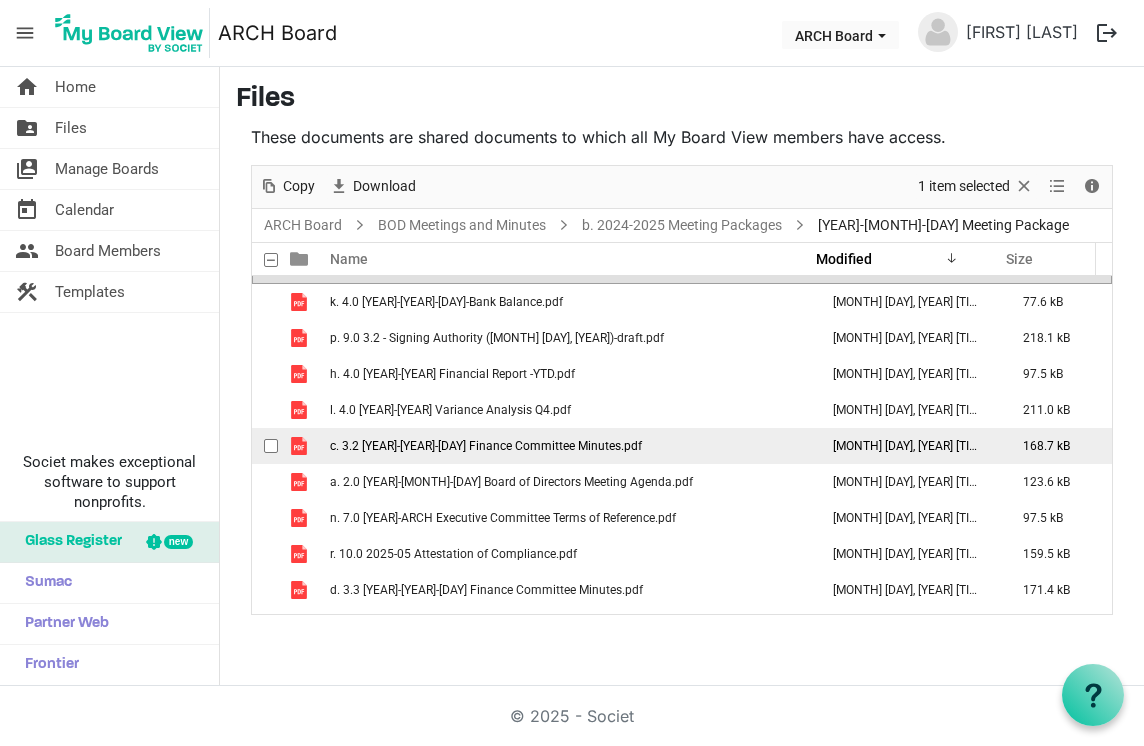 click on "c. 3.2 2024-10-30 Finance Committee Minutes.pdf" at bounding box center [486, 446] 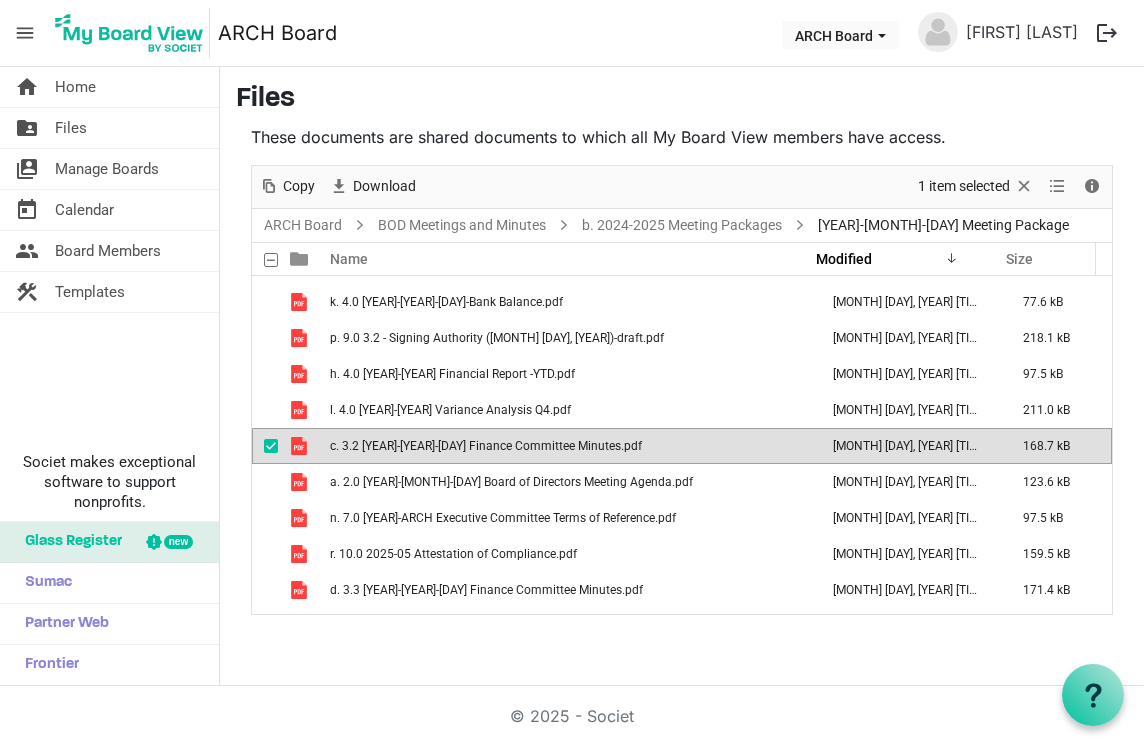 click on "c. 3.2 2024-10-30 Finance Committee Minutes.pdf" at bounding box center (486, 446) 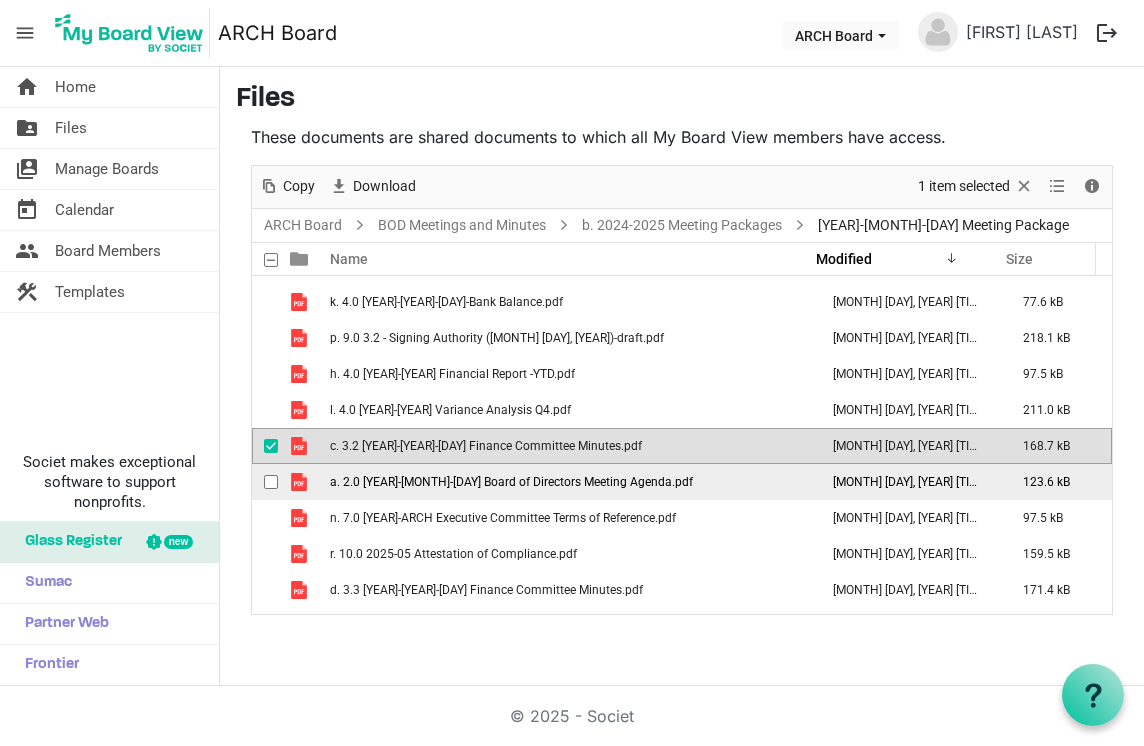 scroll, scrollTop: 202, scrollLeft: 0, axis: vertical 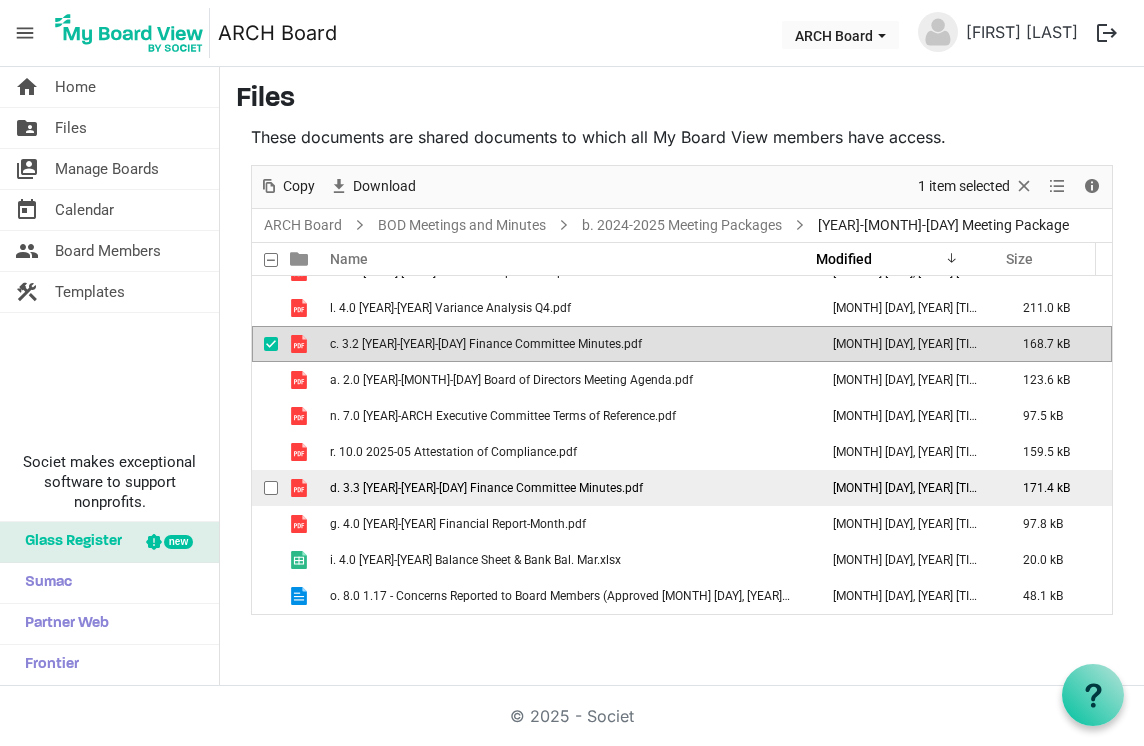click on "d. 3.3 2025-03-12 Finance Committee Minutes.pdf" at bounding box center (486, 488) 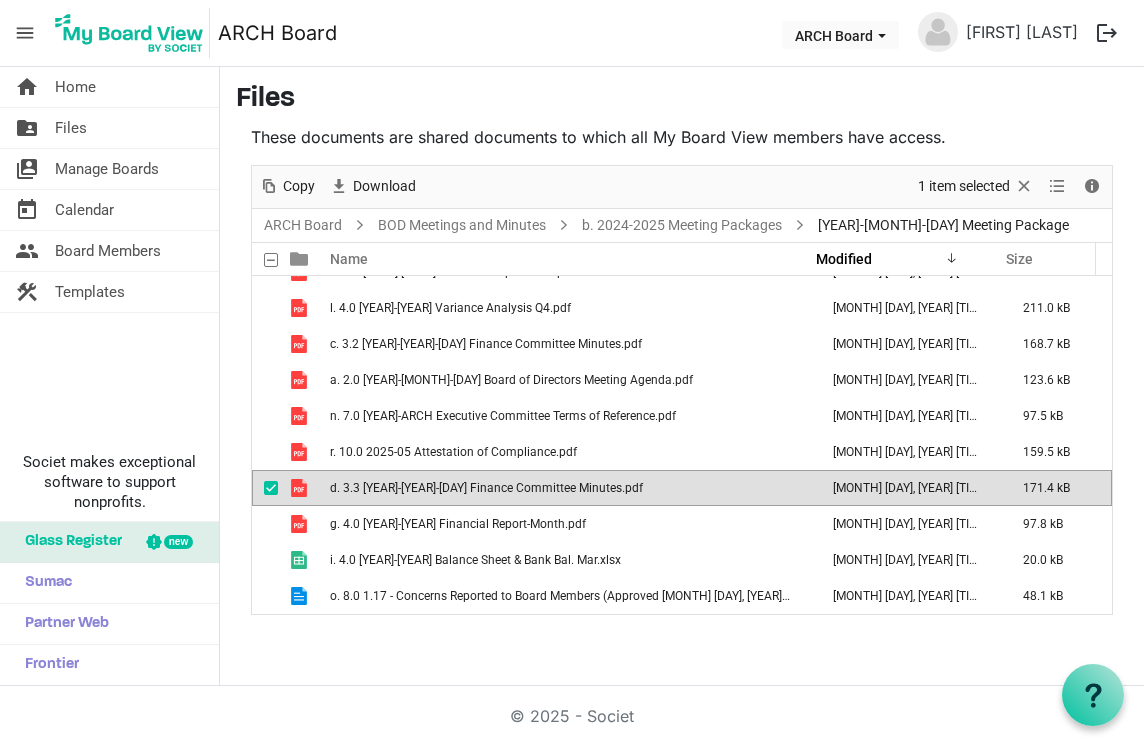 click on "d. 3.3 2025-03-12 Finance Committee Minutes.pdf" at bounding box center [486, 488] 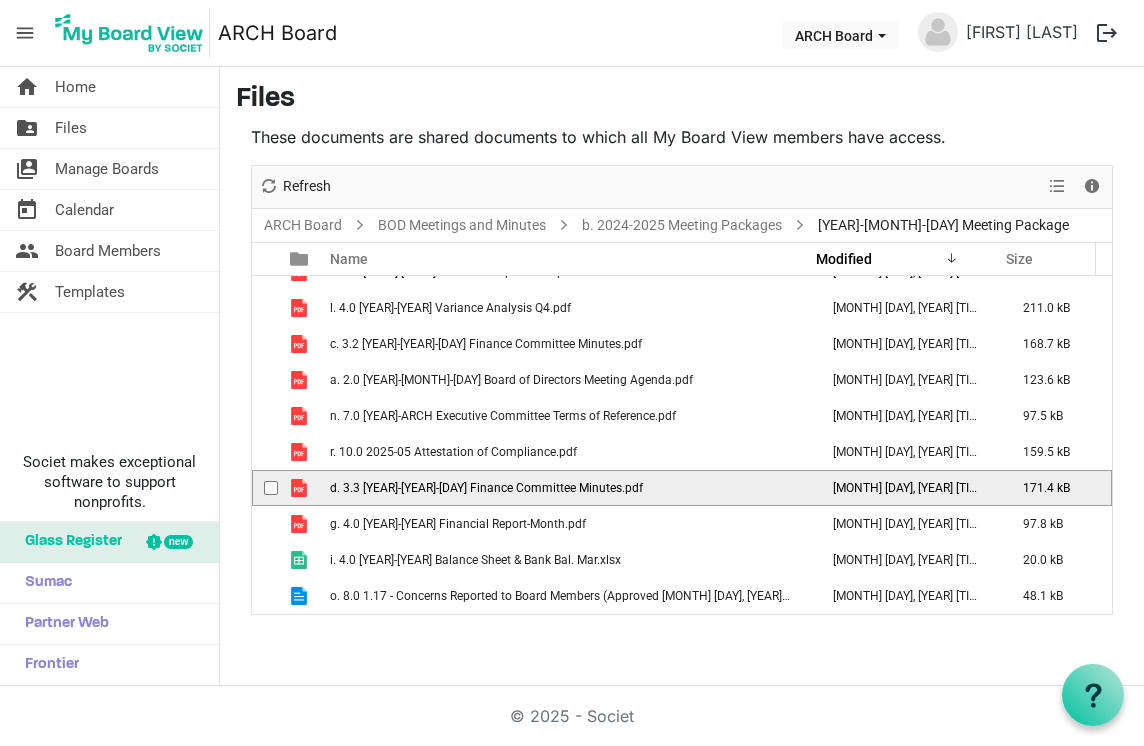click on "d. 3.3 2025-03-12 Finance Committee Minutes.pdf" at bounding box center [486, 488] 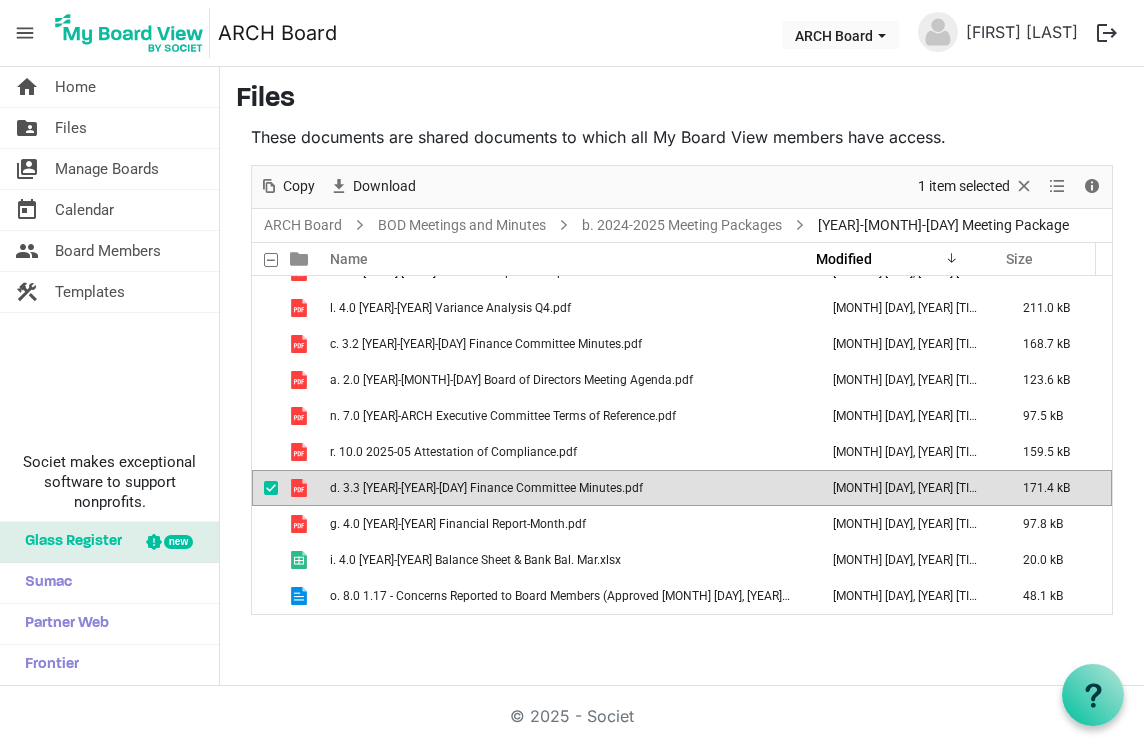 click on "d. 3.3 2025-03-12 Finance Committee Minutes.pdf" at bounding box center (486, 488) 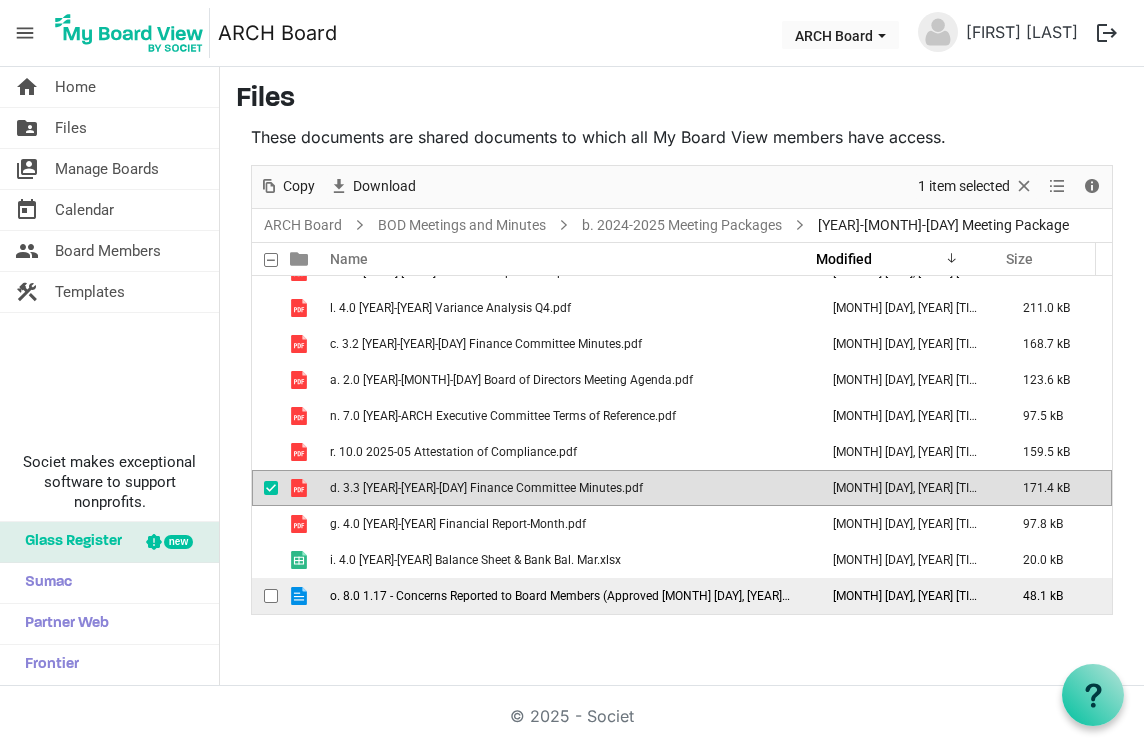 click on "o. 8.0 1.17 - Concerns Reported to Board Members (Approved February 5, 2025).doc" at bounding box center [569, 596] 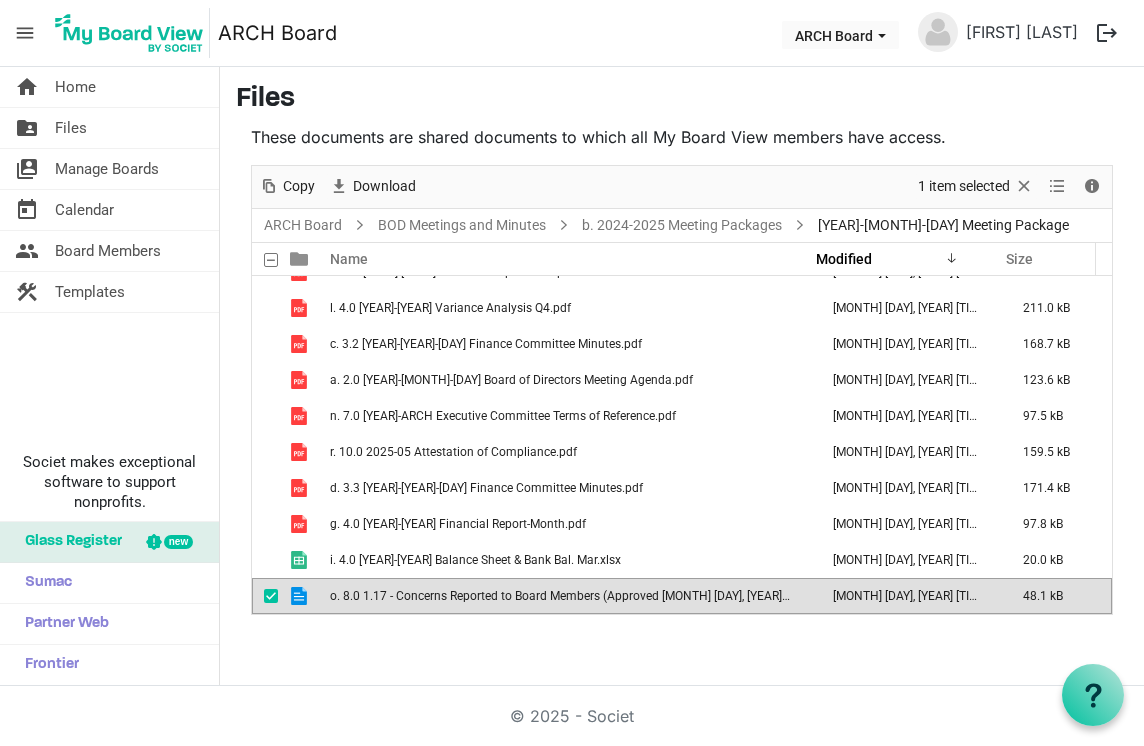 click on "o. 8.0 1.17 - Concerns Reported to Board Members (Approved February 5, 2025).doc" at bounding box center (569, 596) 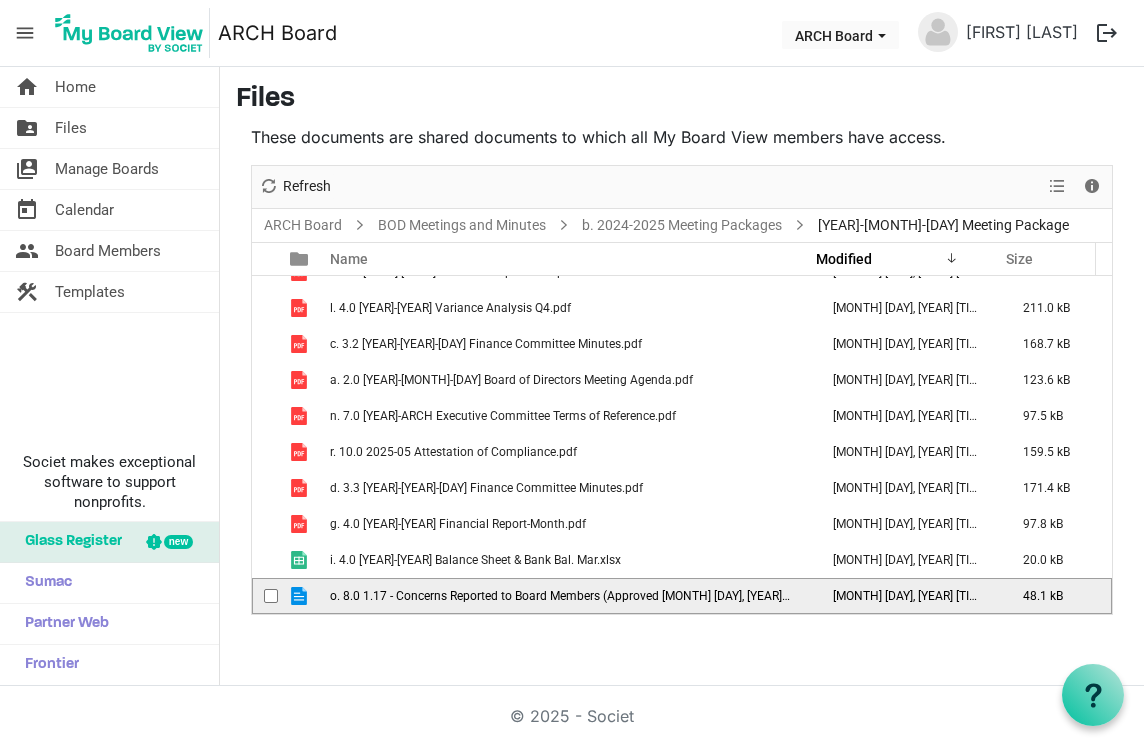 click on "o. 8.0 1.17 - Concerns Reported to Board Members (Approved February 5, 2025).doc" at bounding box center [569, 596] 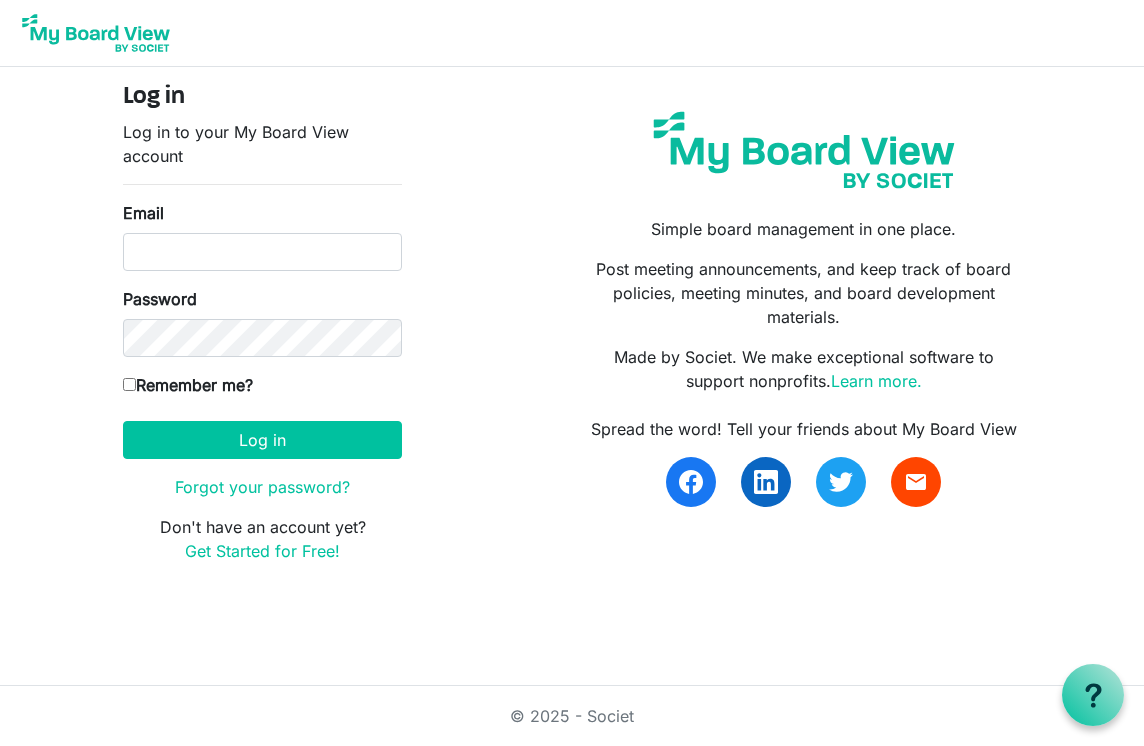 scroll, scrollTop: 0, scrollLeft: 0, axis: both 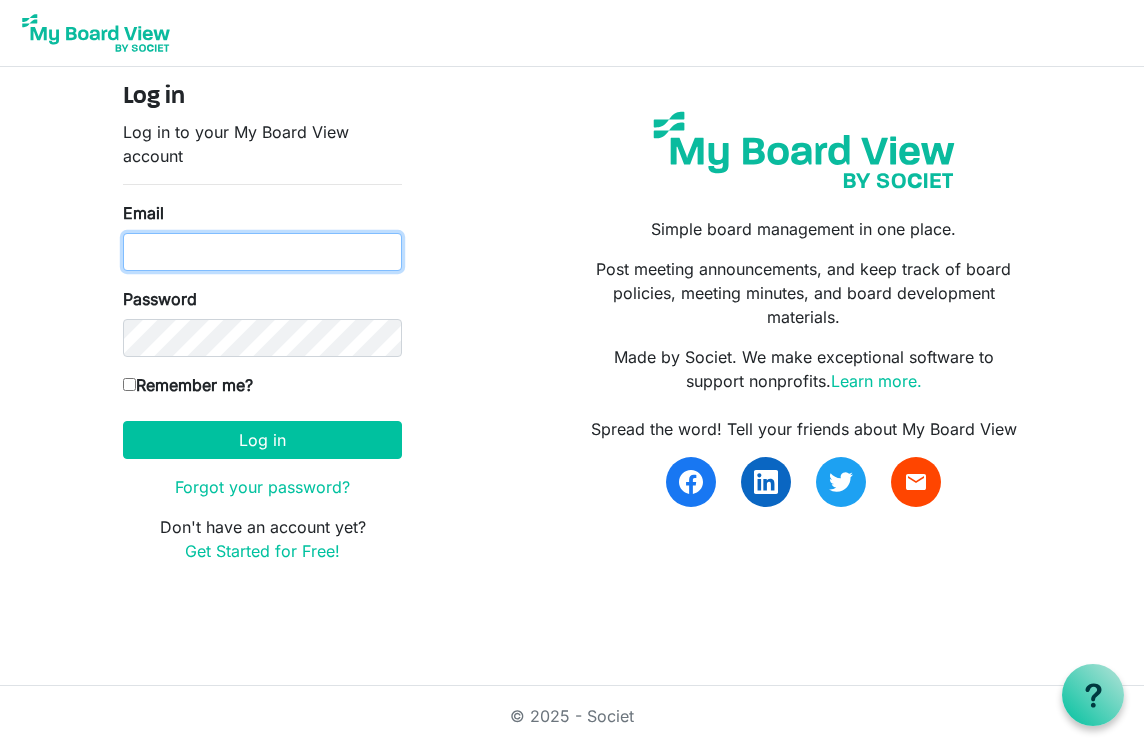 click on "Email" at bounding box center [262, 252] 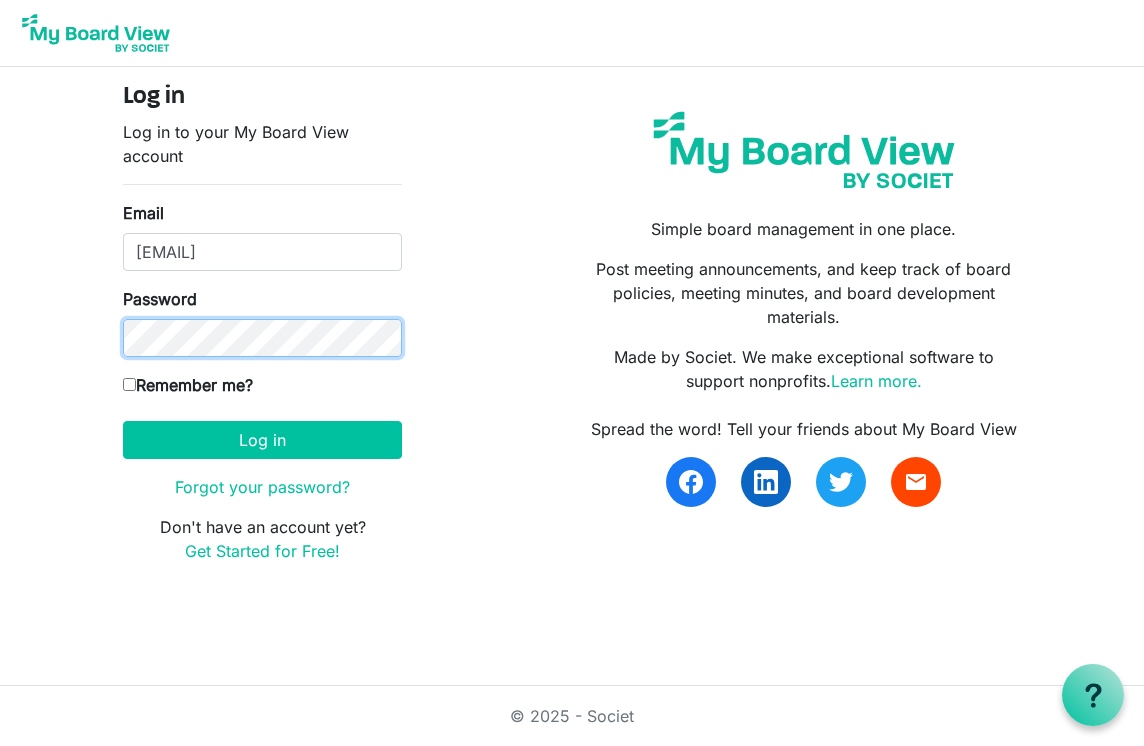click on "Log in" at bounding box center (262, 440) 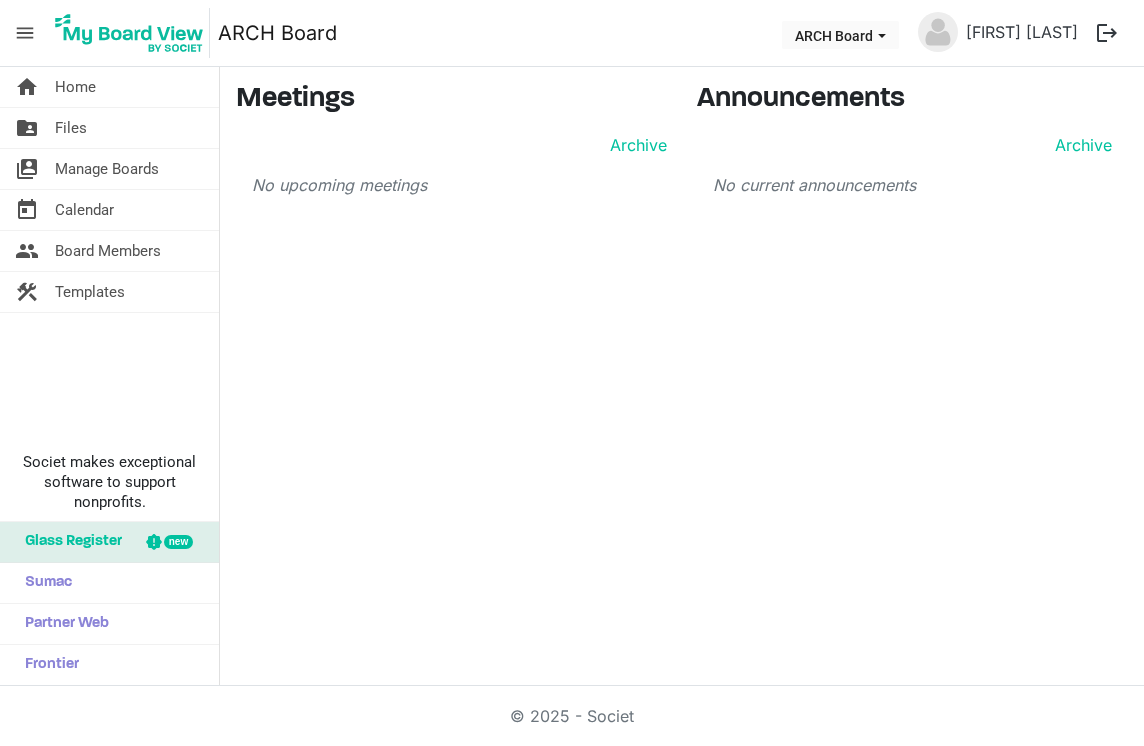 scroll, scrollTop: 0, scrollLeft: 0, axis: both 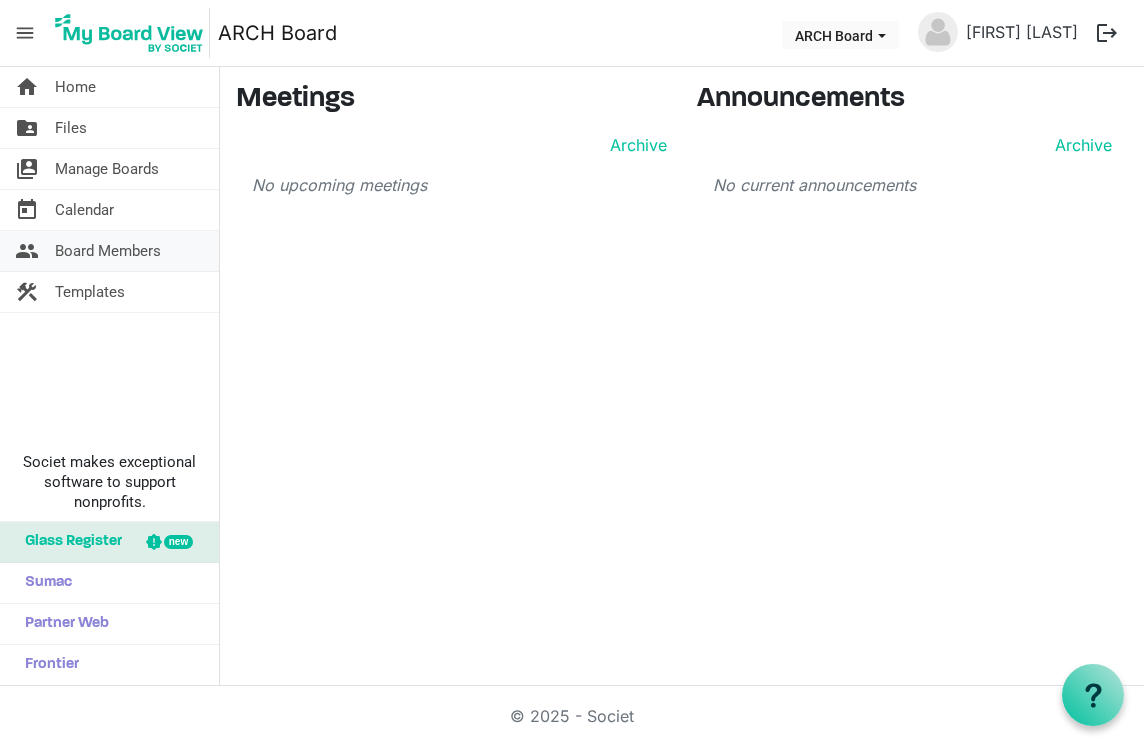 click on "Board Members" at bounding box center [108, 251] 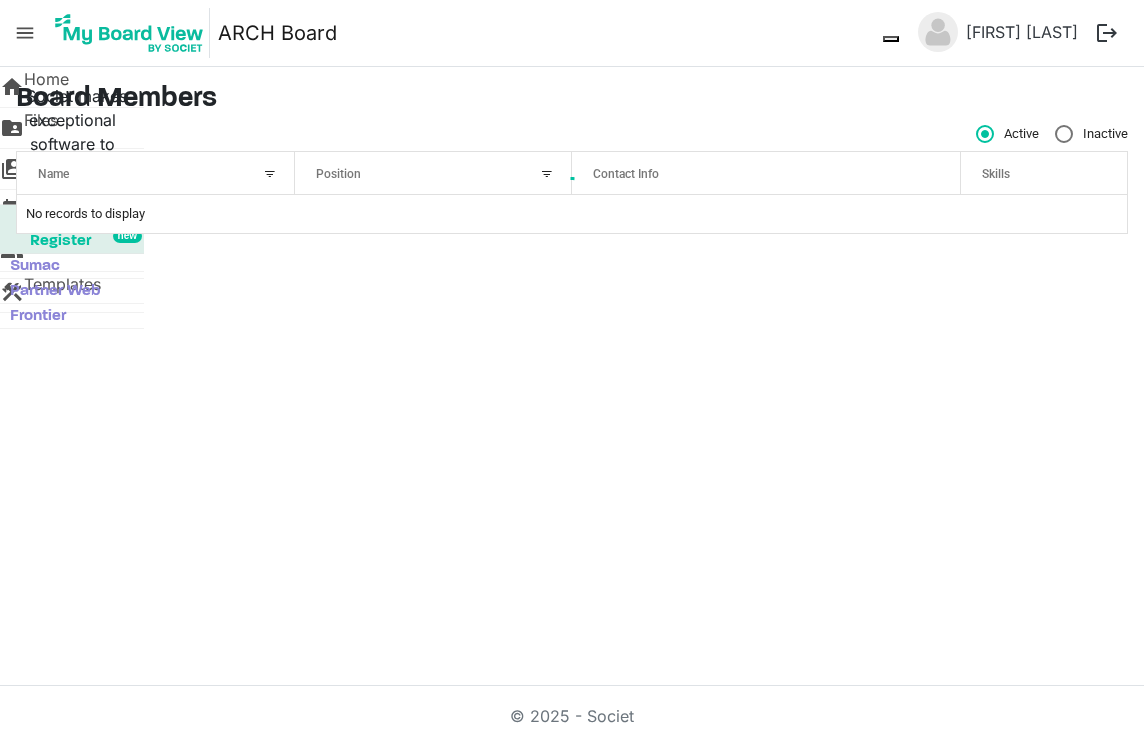 scroll, scrollTop: 0, scrollLeft: 0, axis: both 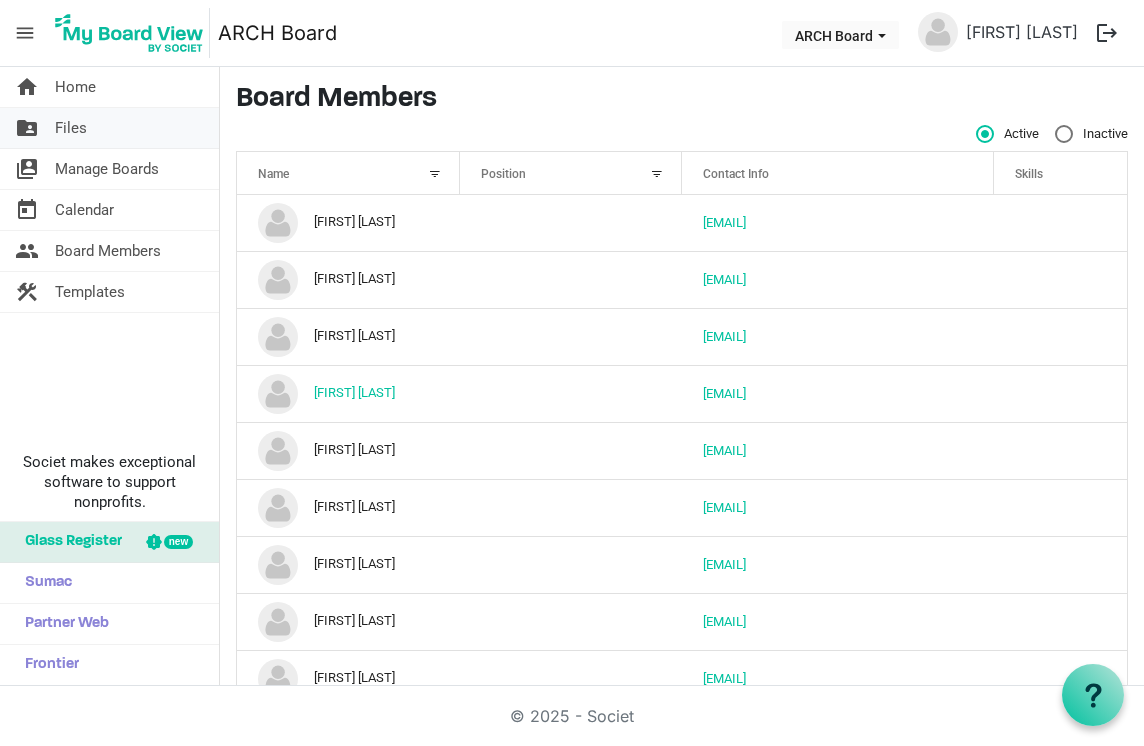 click on "Files" at bounding box center [71, 128] 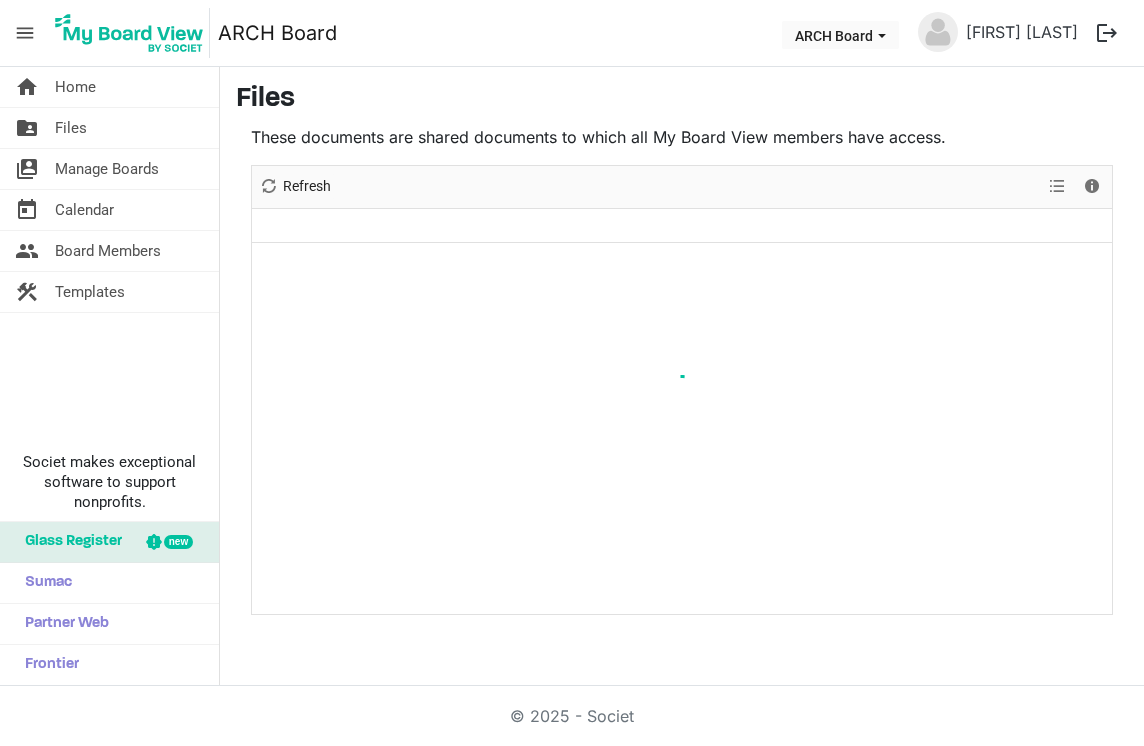 scroll, scrollTop: 0, scrollLeft: 0, axis: both 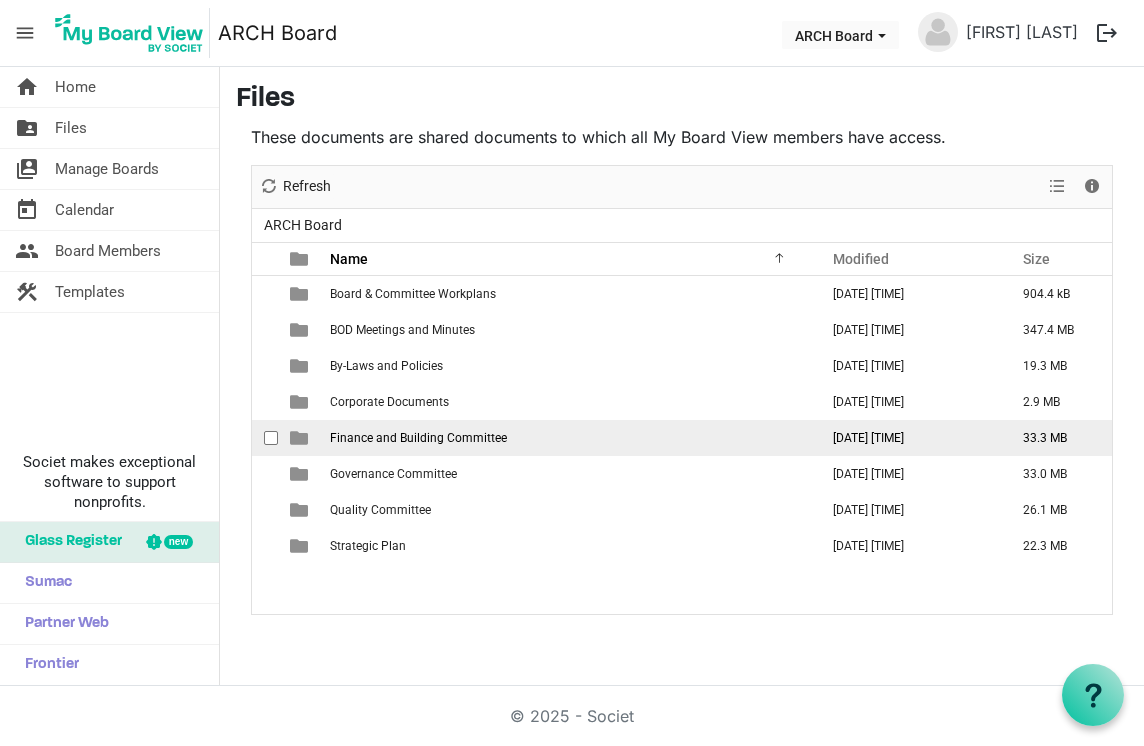 click on "Finance and Building Committee" at bounding box center (418, 438) 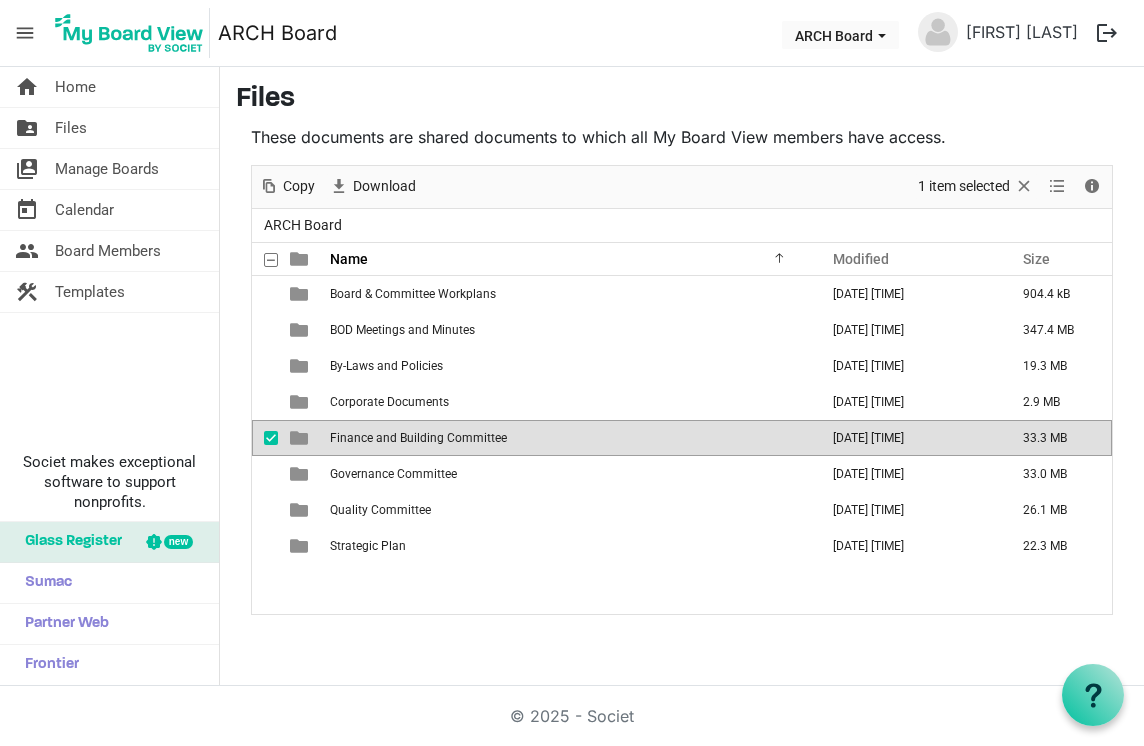 click on "Finance and Building Committee" at bounding box center [418, 438] 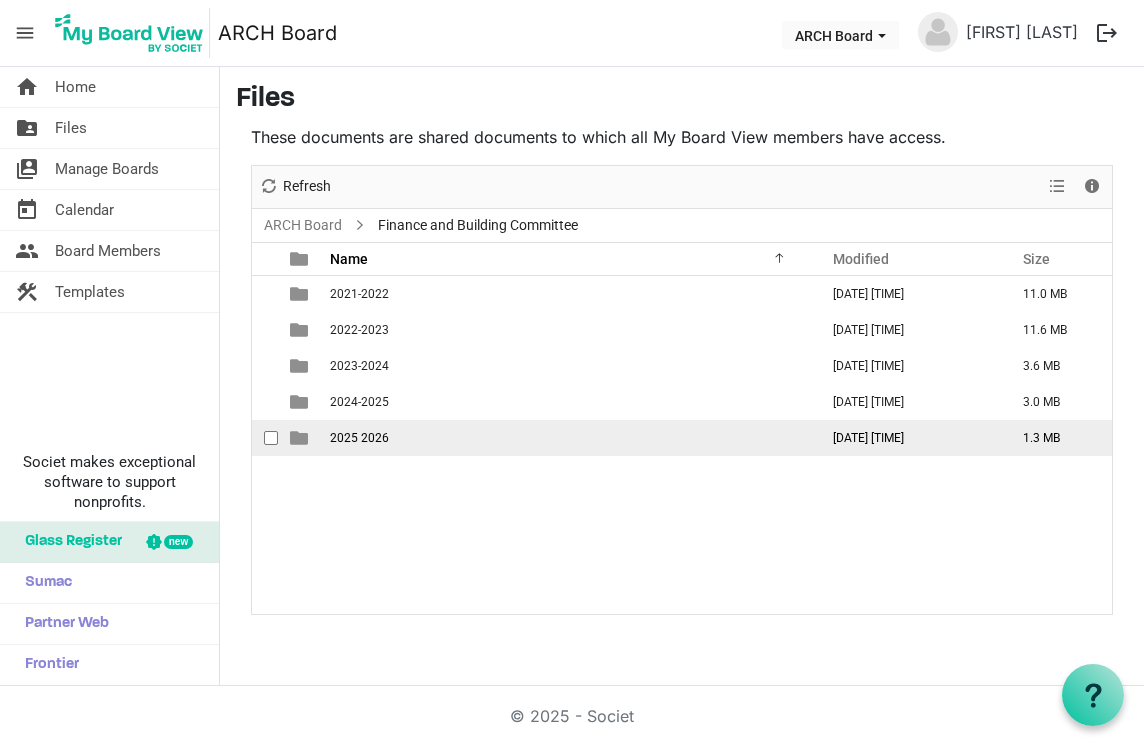 click on "2025  2026" at bounding box center [359, 438] 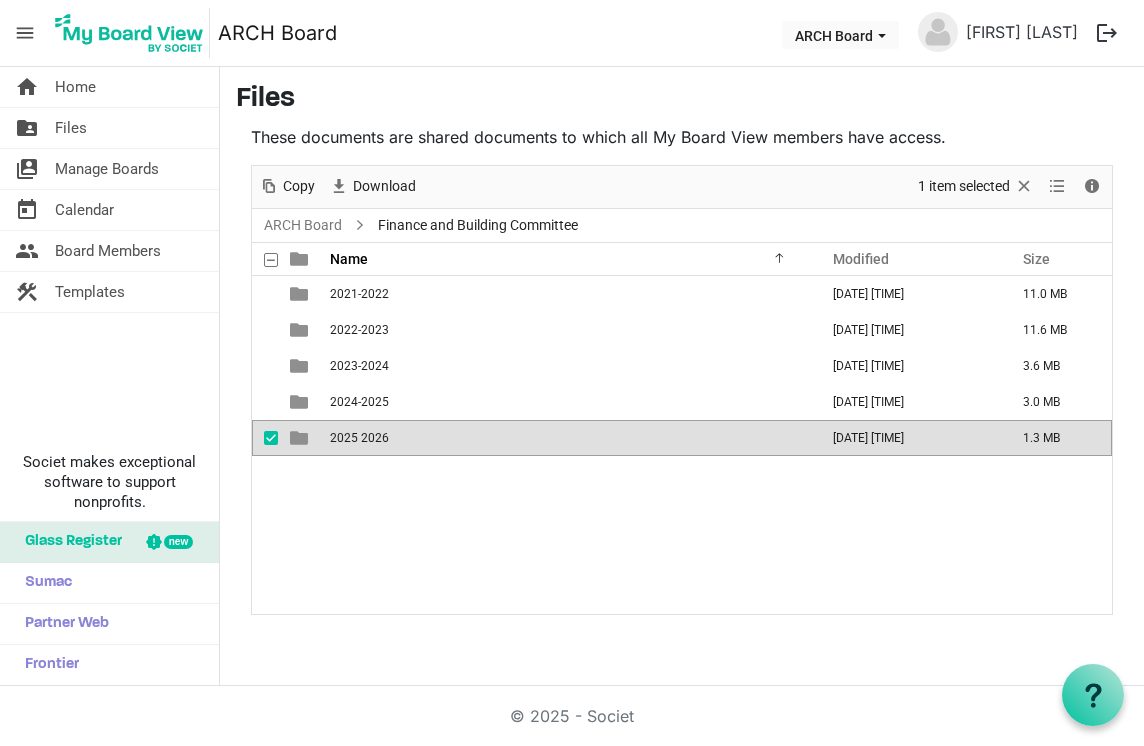 click on "2025  2026" at bounding box center (359, 438) 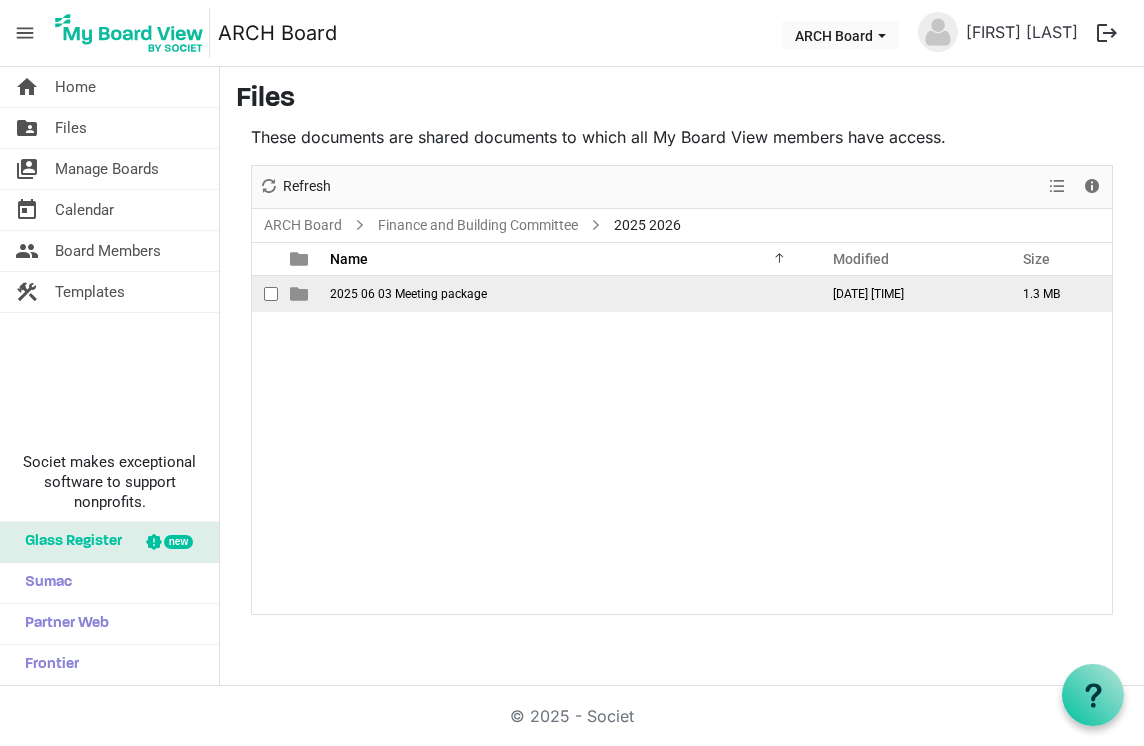 click on "2025 06 03 Meeting package" at bounding box center (408, 294) 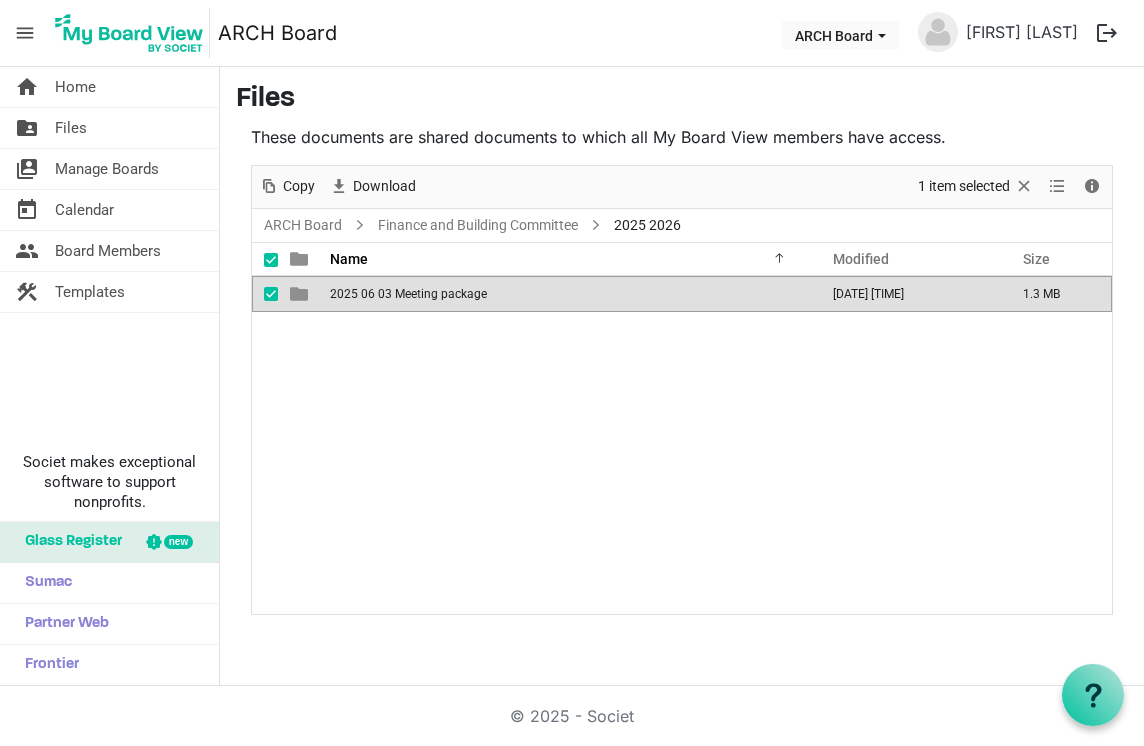 click on "2025 06 03 Meeting package" at bounding box center (408, 294) 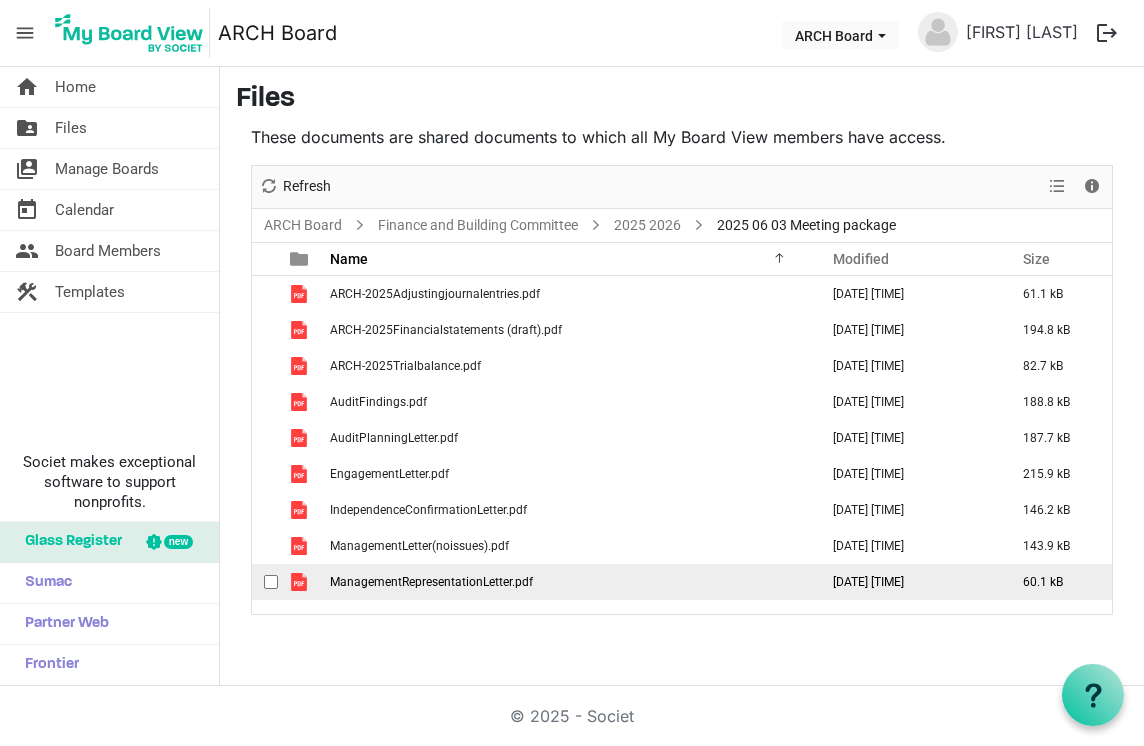 click on "ManagementRepresentationLetter.pdf" at bounding box center (431, 582) 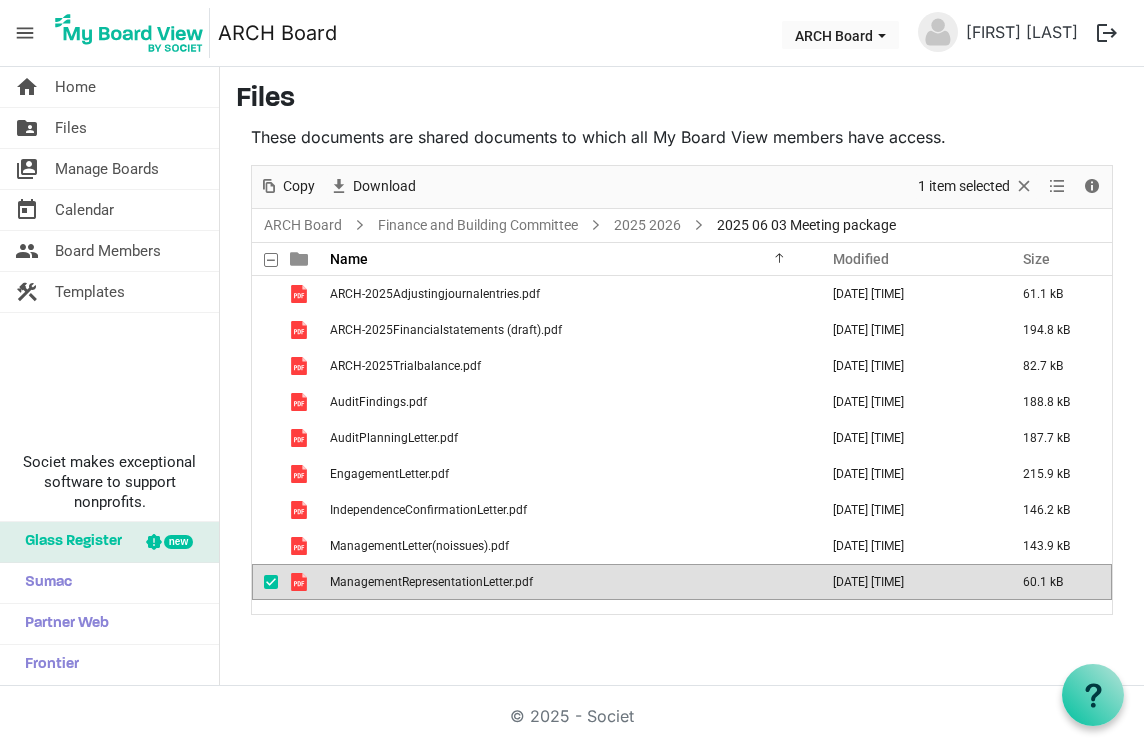 click on "ManagementRepresentationLetter.pdf" at bounding box center (431, 582) 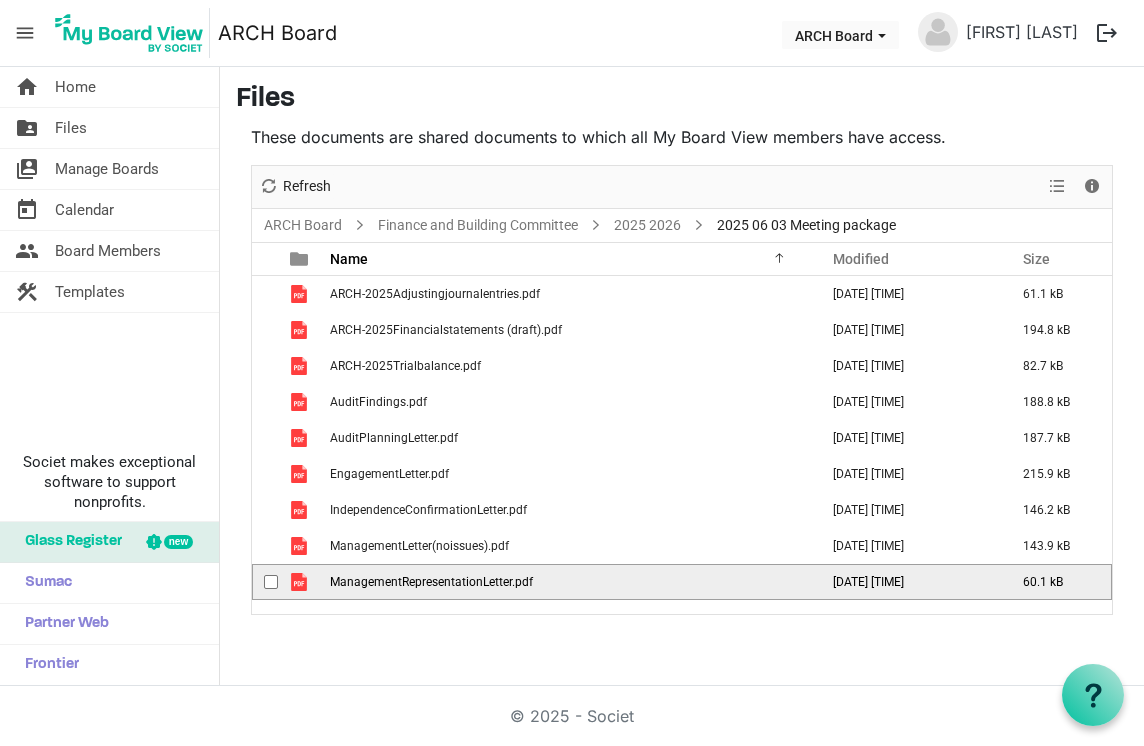 click on "ManagementRepresentationLetter.pdf" at bounding box center (431, 582) 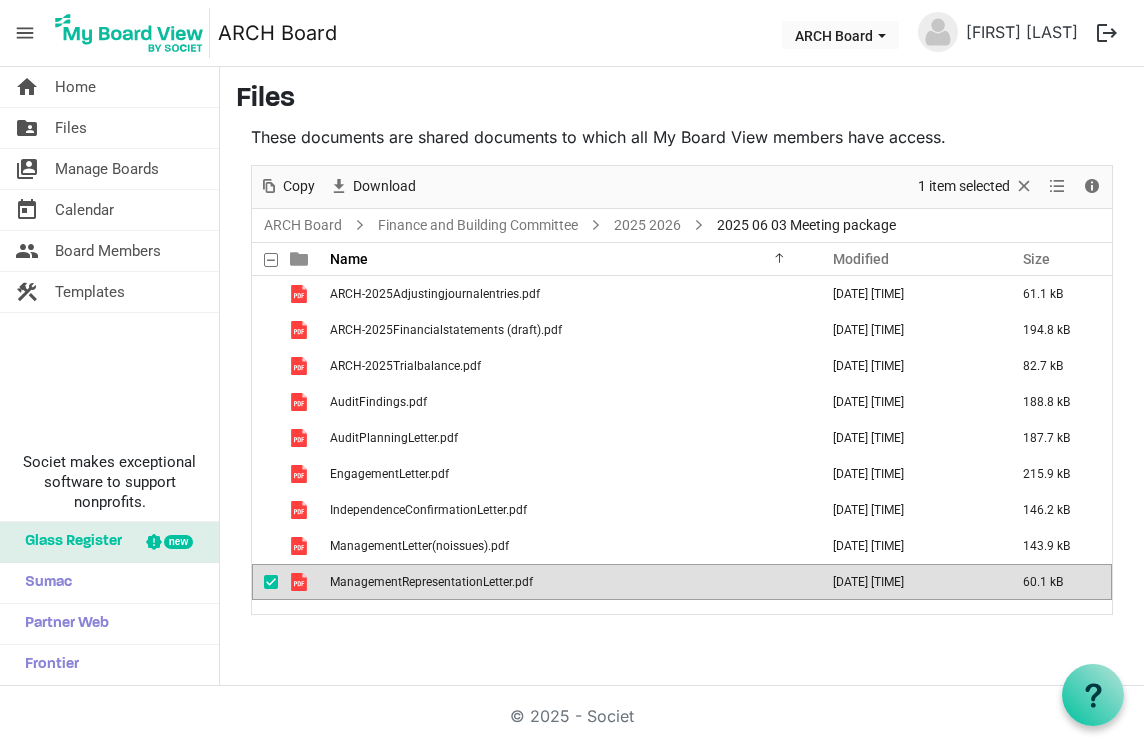 click on "ManagementRepresentationLetter.pdf" at bounding box center [431, 582] 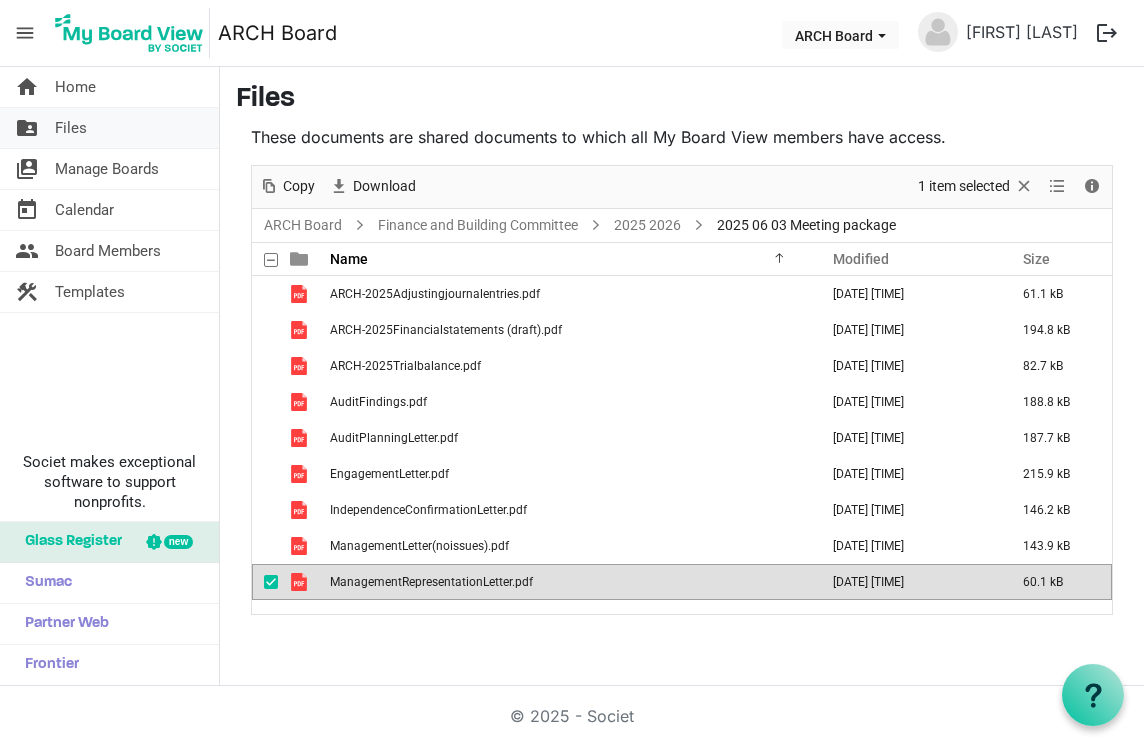 click on "Files" at bounding box center (71, 128) 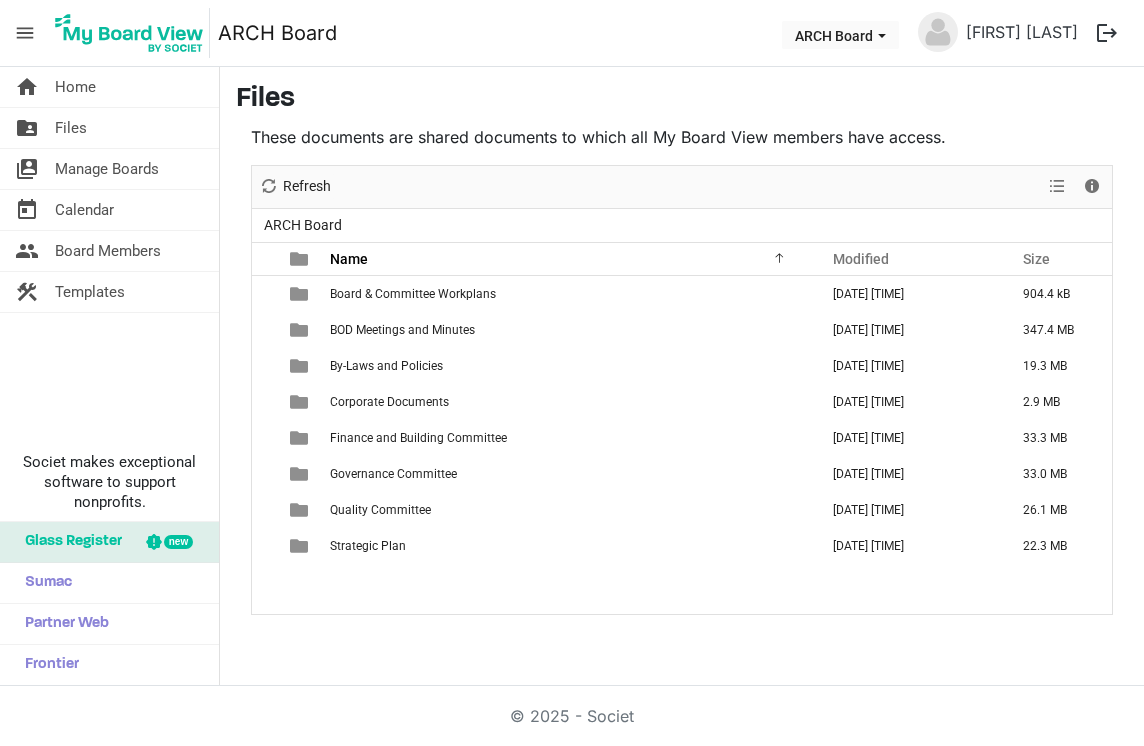 scroll, scrollTop: 0, scrollLeft: 0, axis: both 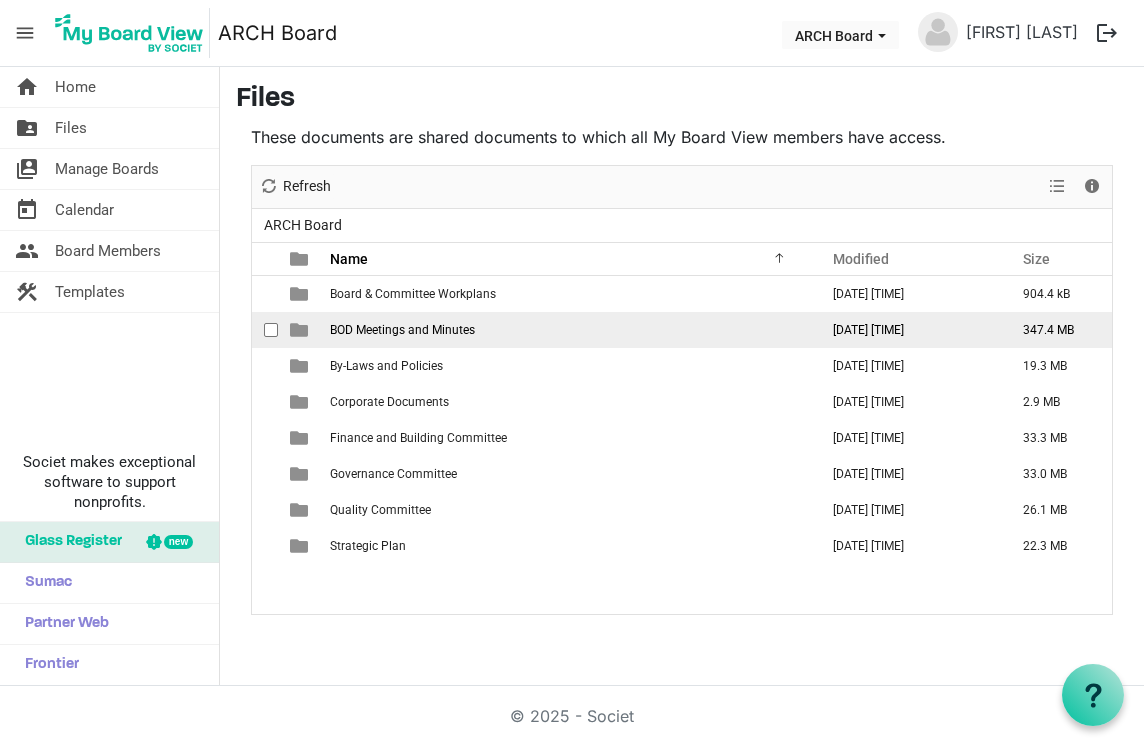 click on "BOD Meetings and Minutes" at bounding box center (402, 330) 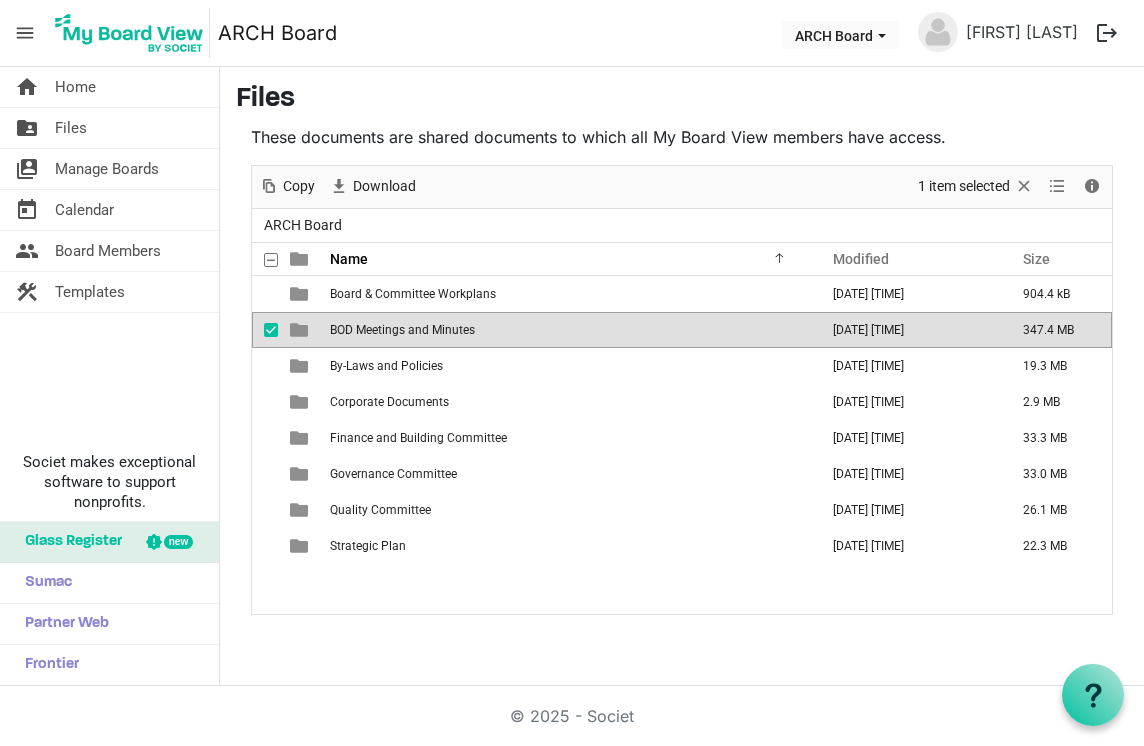 click on "BOD Meetings and Minutes" at bounding box center (402, 330) 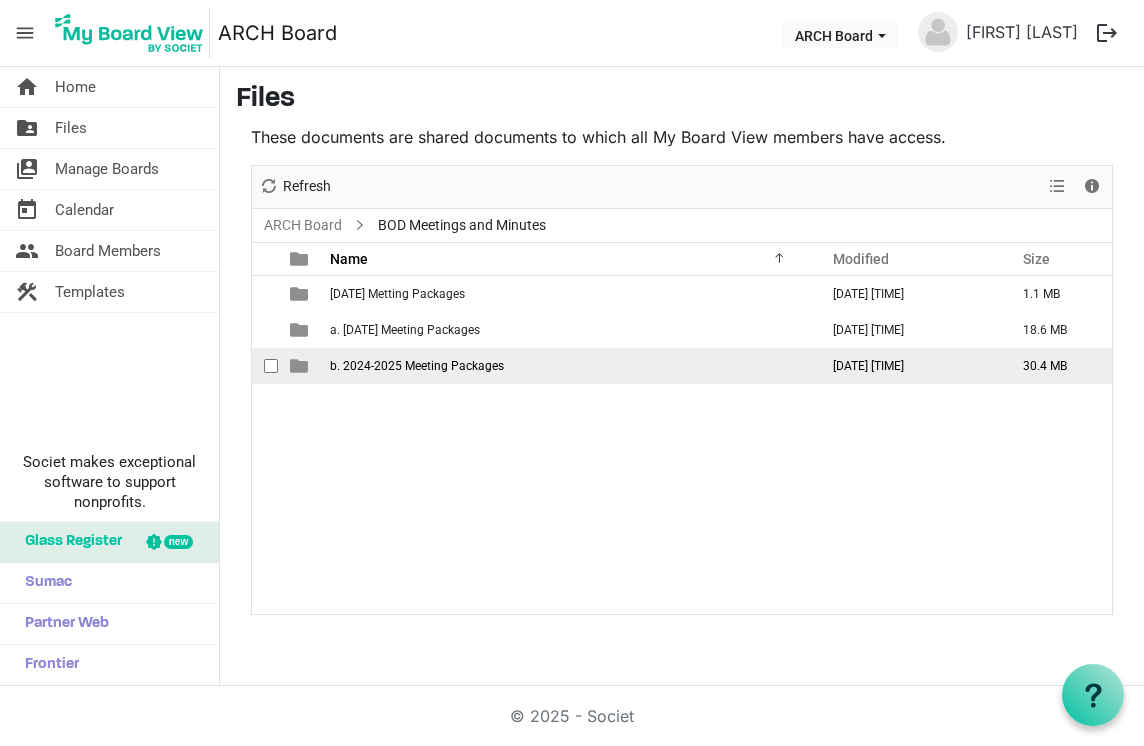 click on "b. 2024-2025 Meeting Packages" at bounding box center [417, 366] 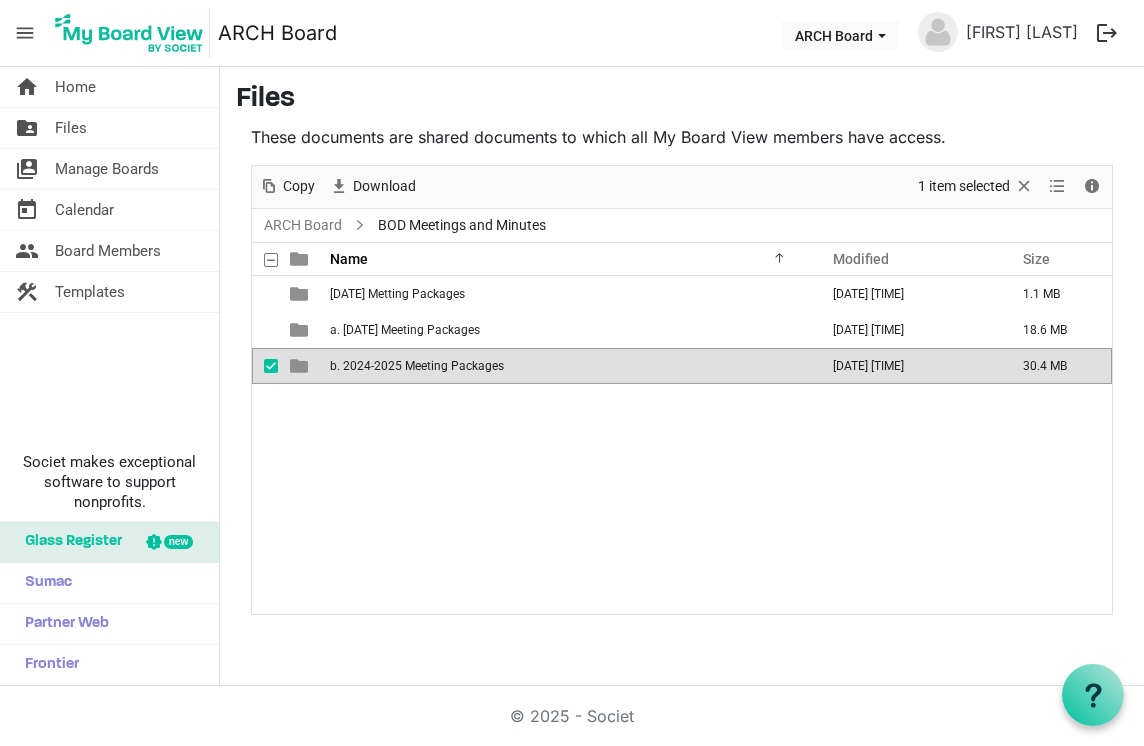 click on "b. 2024-2025 Meeting Packages" at bounding box center (417, 366) 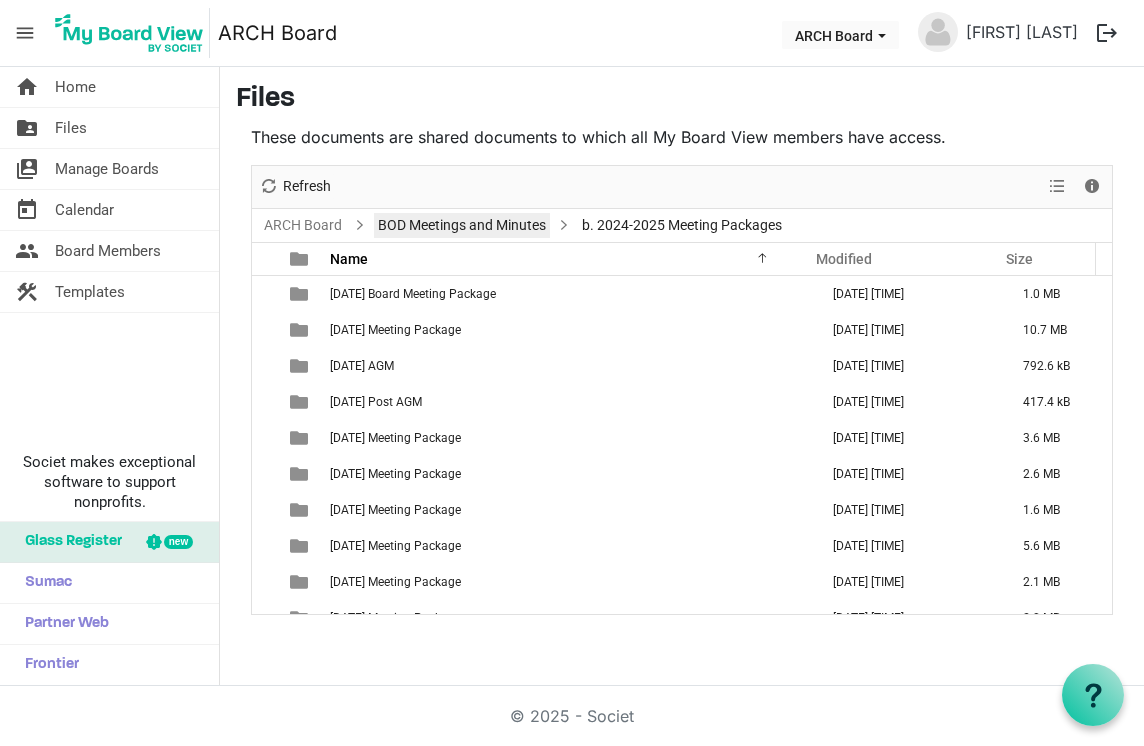 click on "BOD Meetings and Minutes" at bounding box center (462, 225) 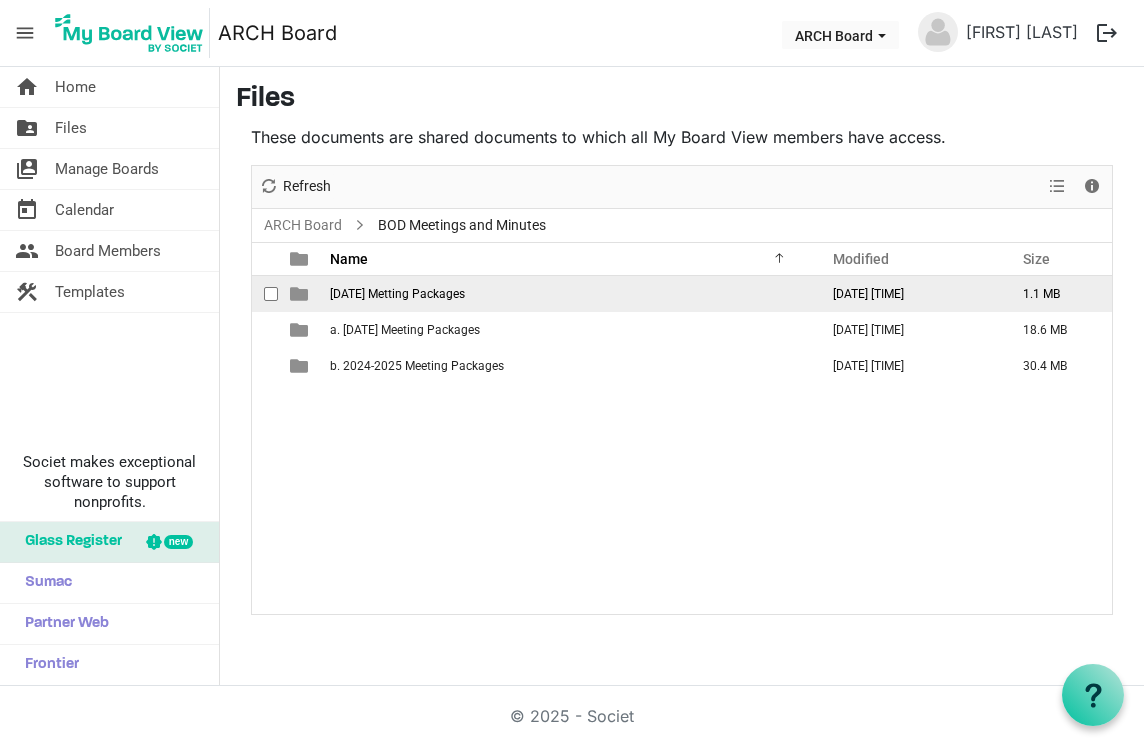 click on "2025 26 Metting Packages" at bounding box center [397, 294] 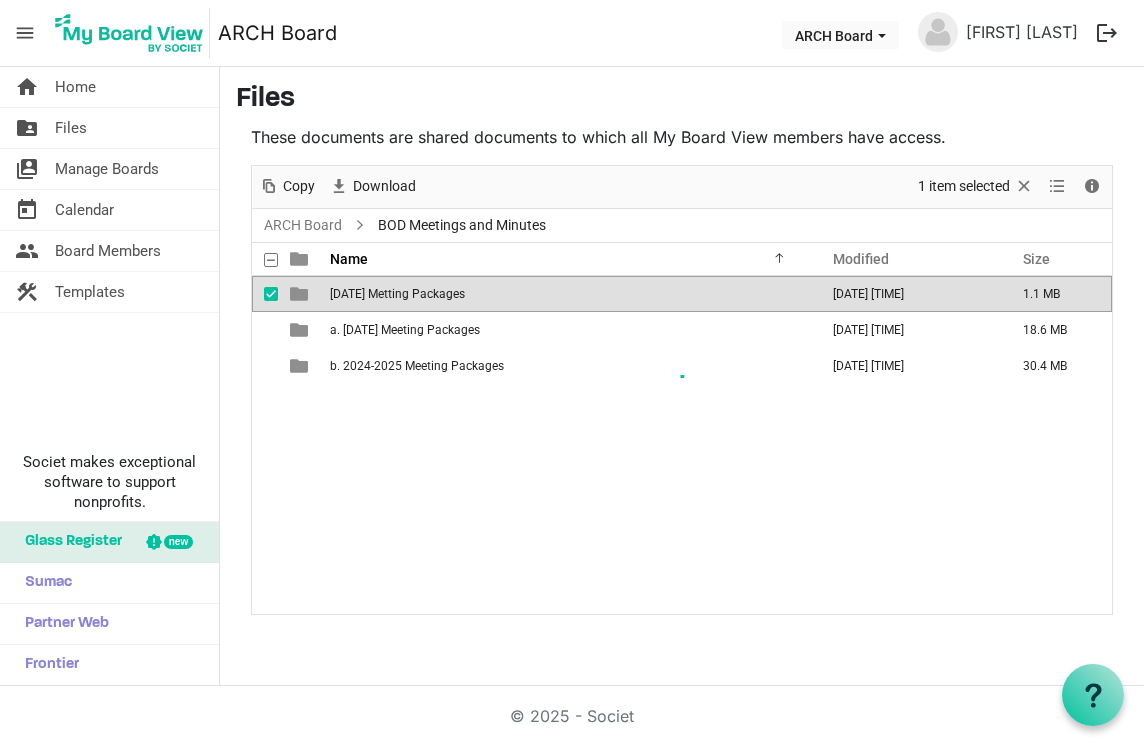 click on "New folder Upload Cut Copy Paste Delete Download Rename Sort by Refresh 1 item selected View Details ARCH Board BOD Meetings and Minutes   Name Modified Size filemanager_grid_header_table   2025 26 Metting Packages June 05, 2025 7:03 PM 1.1 MB   a. 2023-2024 Meeting Packages August 28, 2024 5:03 PM 18.6 MB   b. 2024-2025 Meeting Packages April 25, 2025 7:23 PM 30.4 MB Upload Files Browse..." at bounding box center (682, 390) 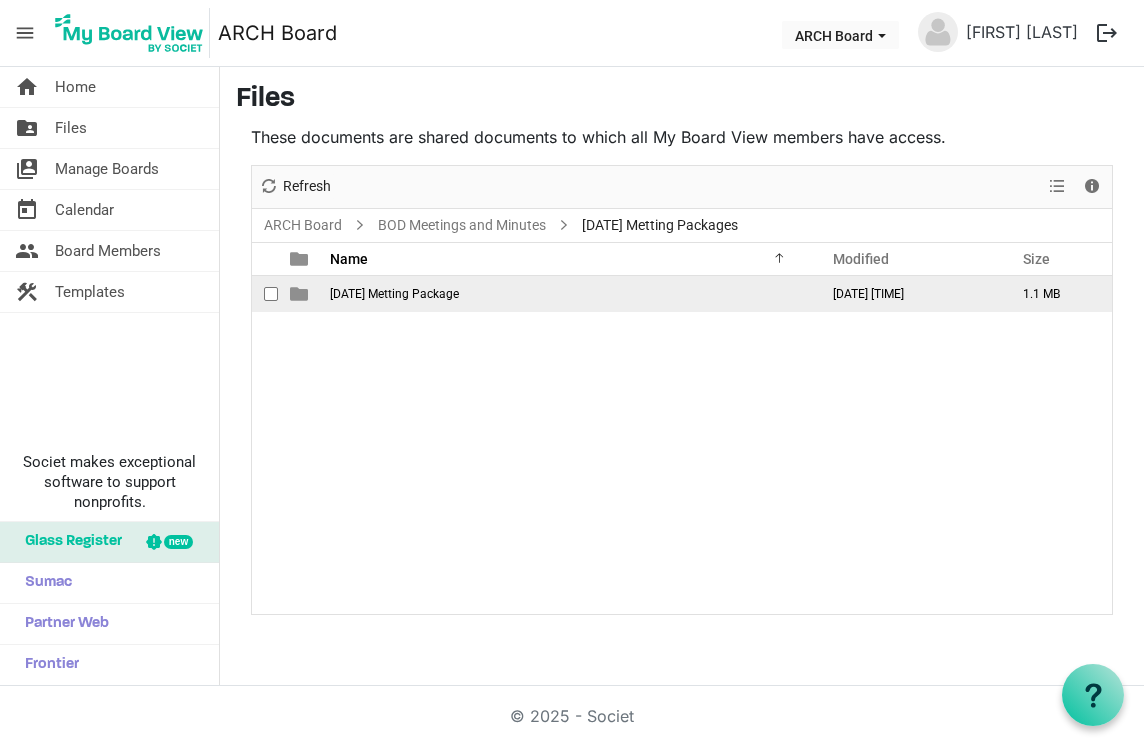 click on "2025 06 04 Metting Package" at bounding box center [394, 294] 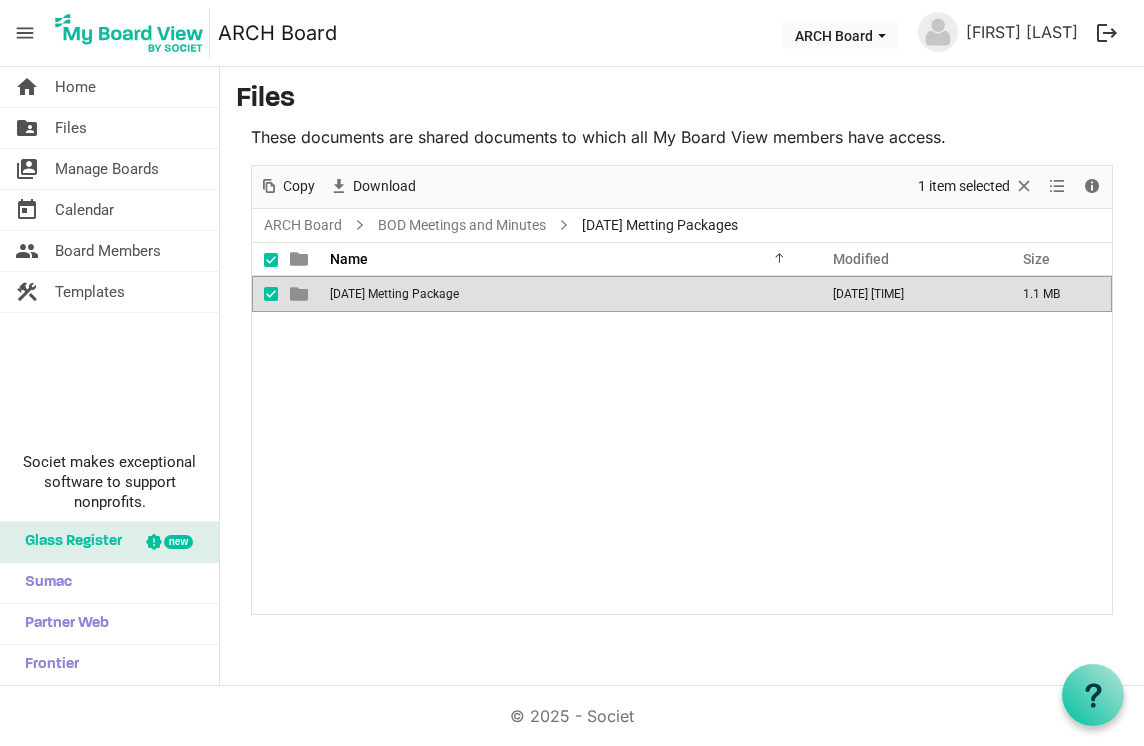 click on "2025 06 04 Metting Package" at bounding box center (394, 294) 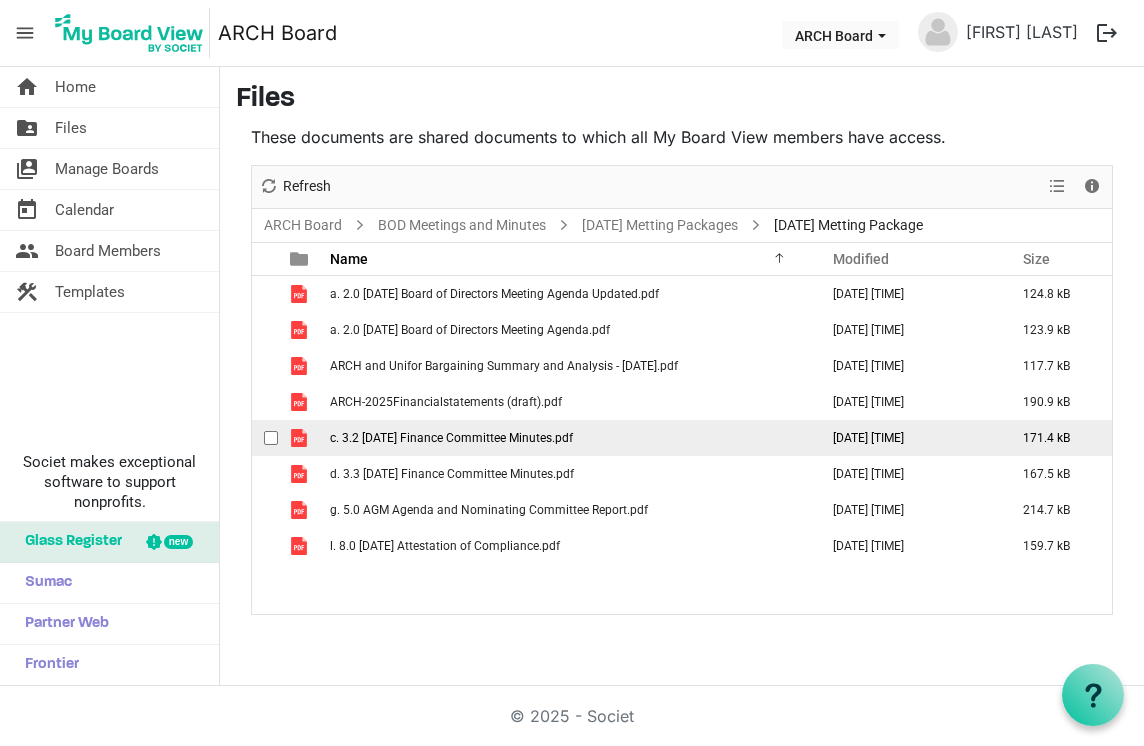 click on "c. 3.2 2025-03-12 Finance Committee Minutes.pdf" at bounding box center [451, 438] 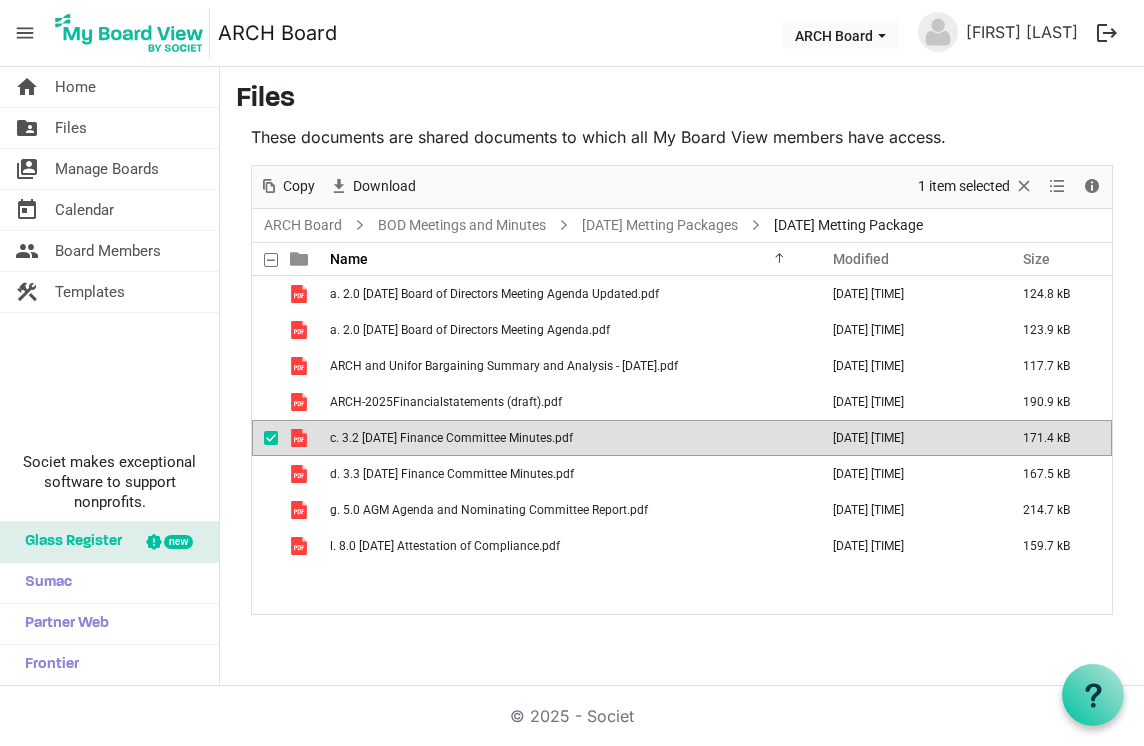 click on "c. 3.2 2025-03-12 Finance Committee Minutes.pdf" at bounding box center [451, 438] 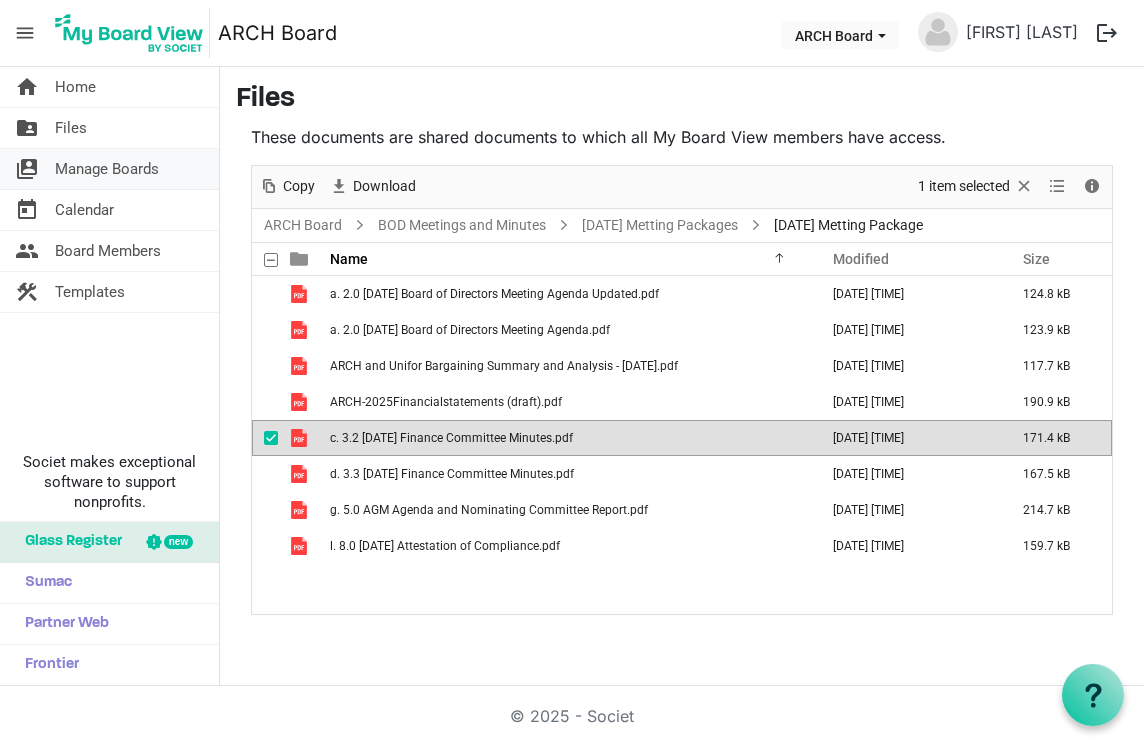 click on "Manage Boards" at bounding box center (107, 169) 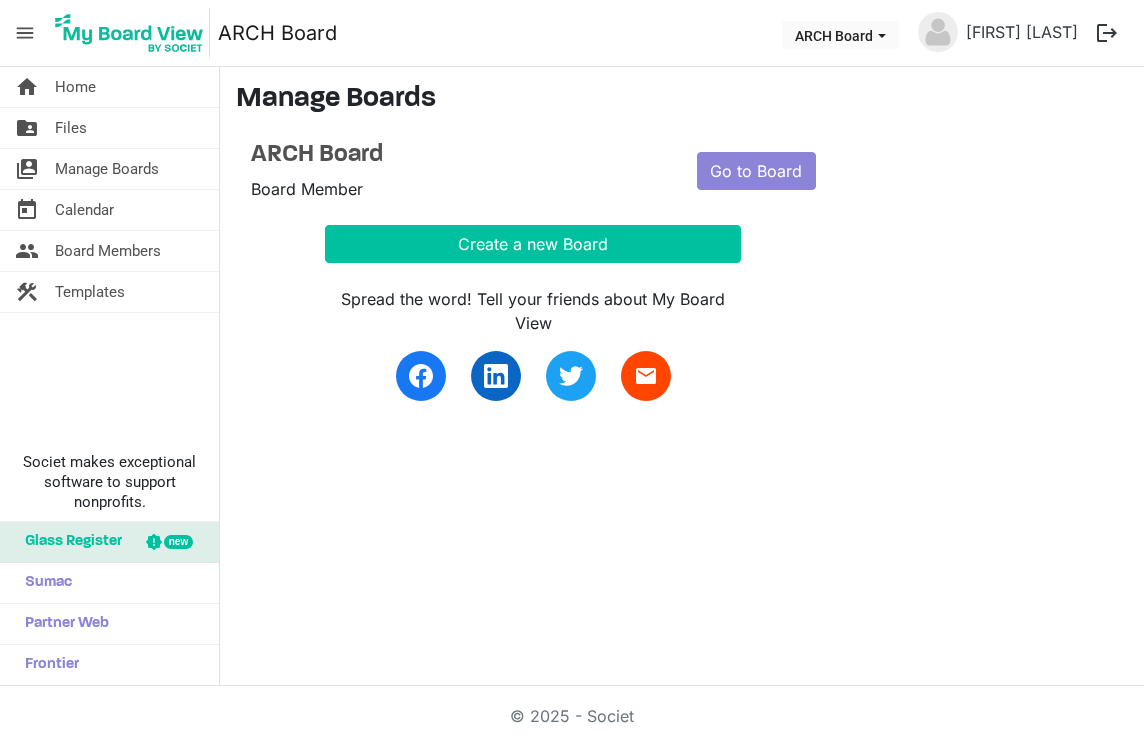 scroll, scrollTop: 0, scrollLeft: 0, axis: both 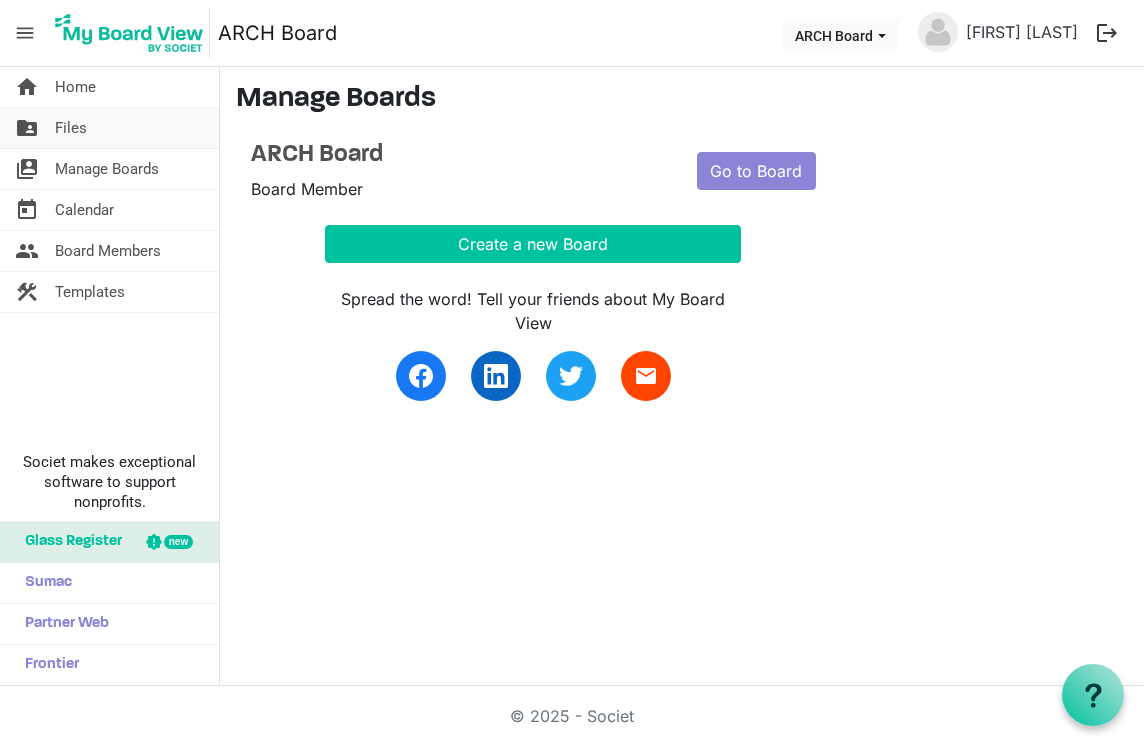 click on "Files" at bounding box center (71, 128) 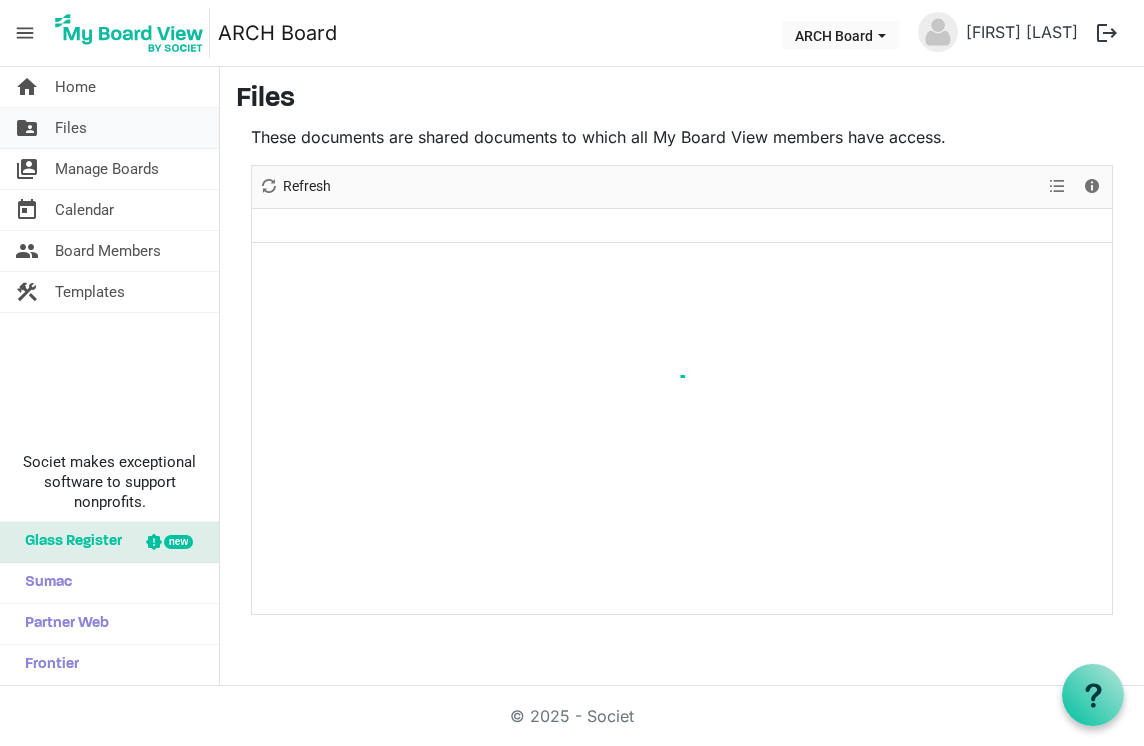 scroll, scrollTop: 0, scrollLeft: 0, axis: both 